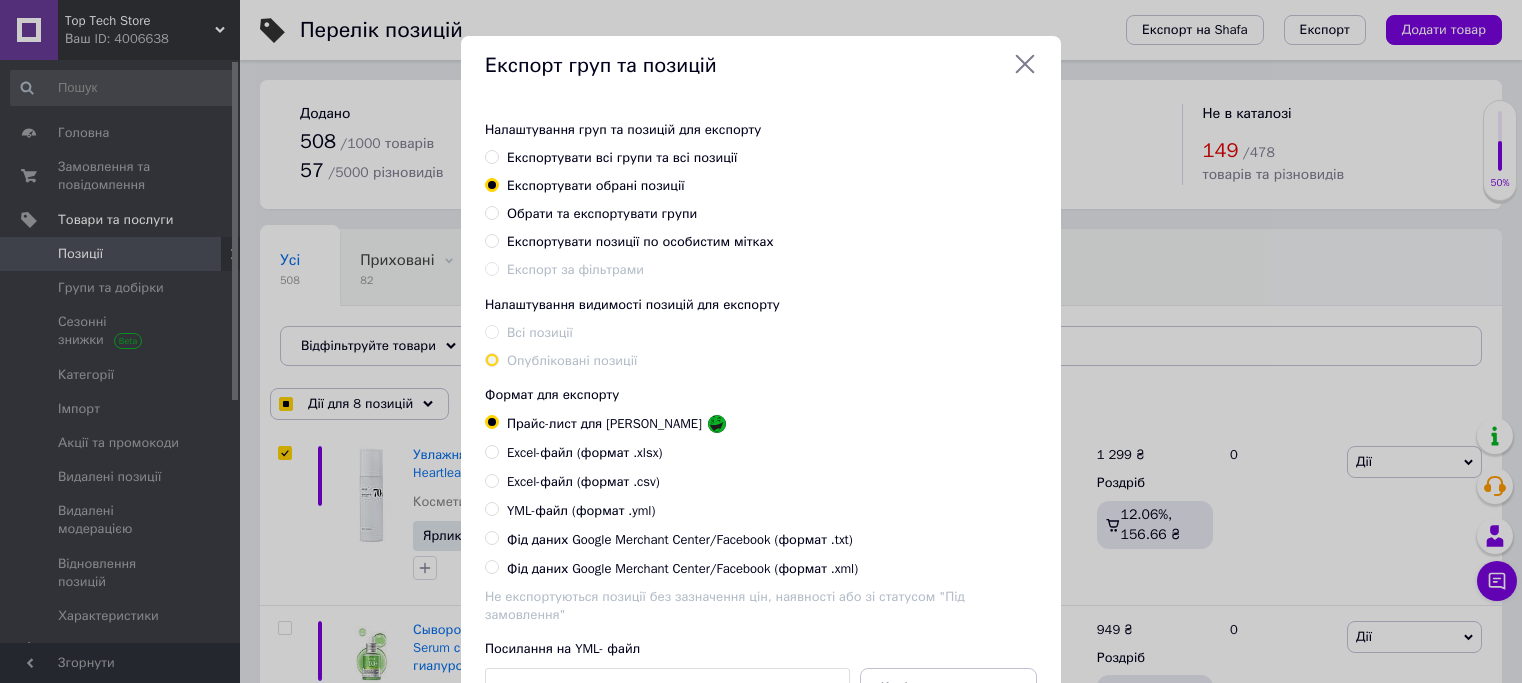 scroll, scrollTop: 30, scrollLeft: 0, axis: vertical 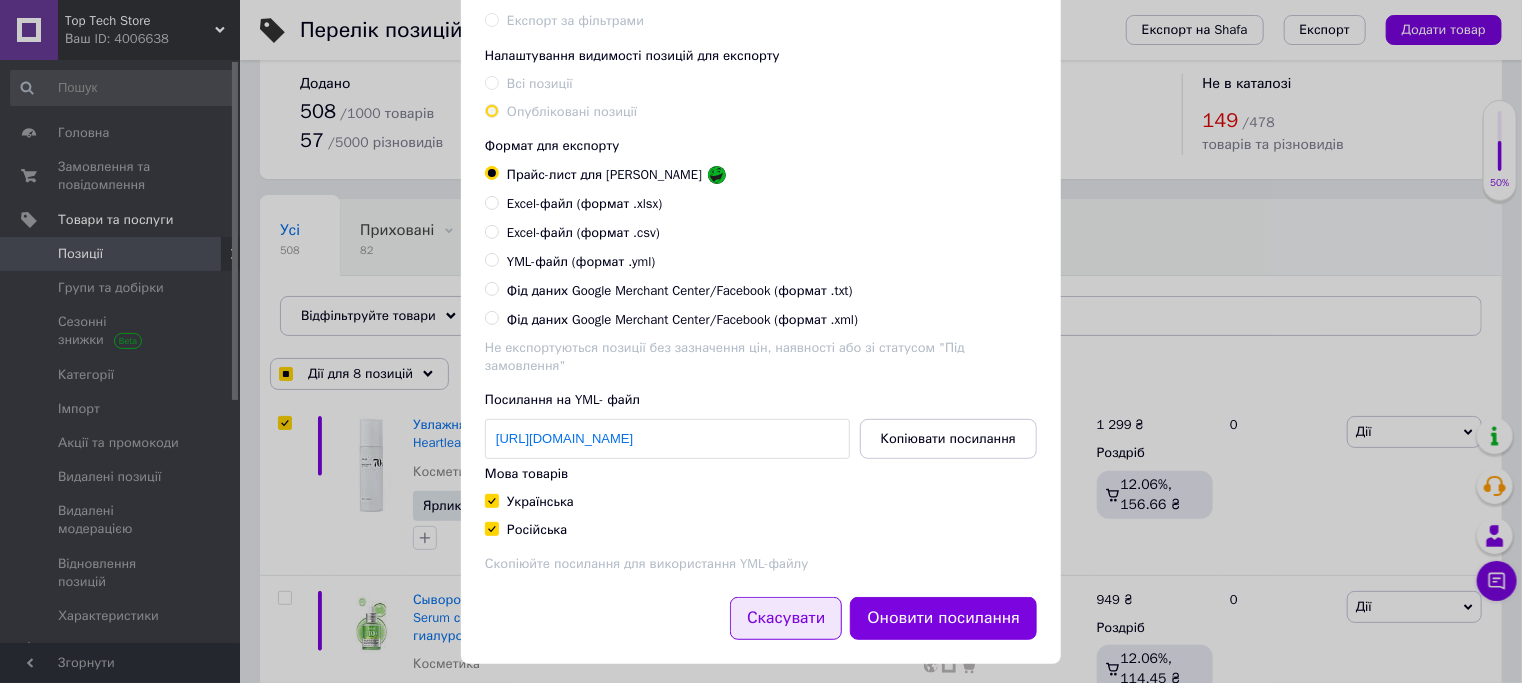 click on "Скасувати" at bounding box center (786, 618) 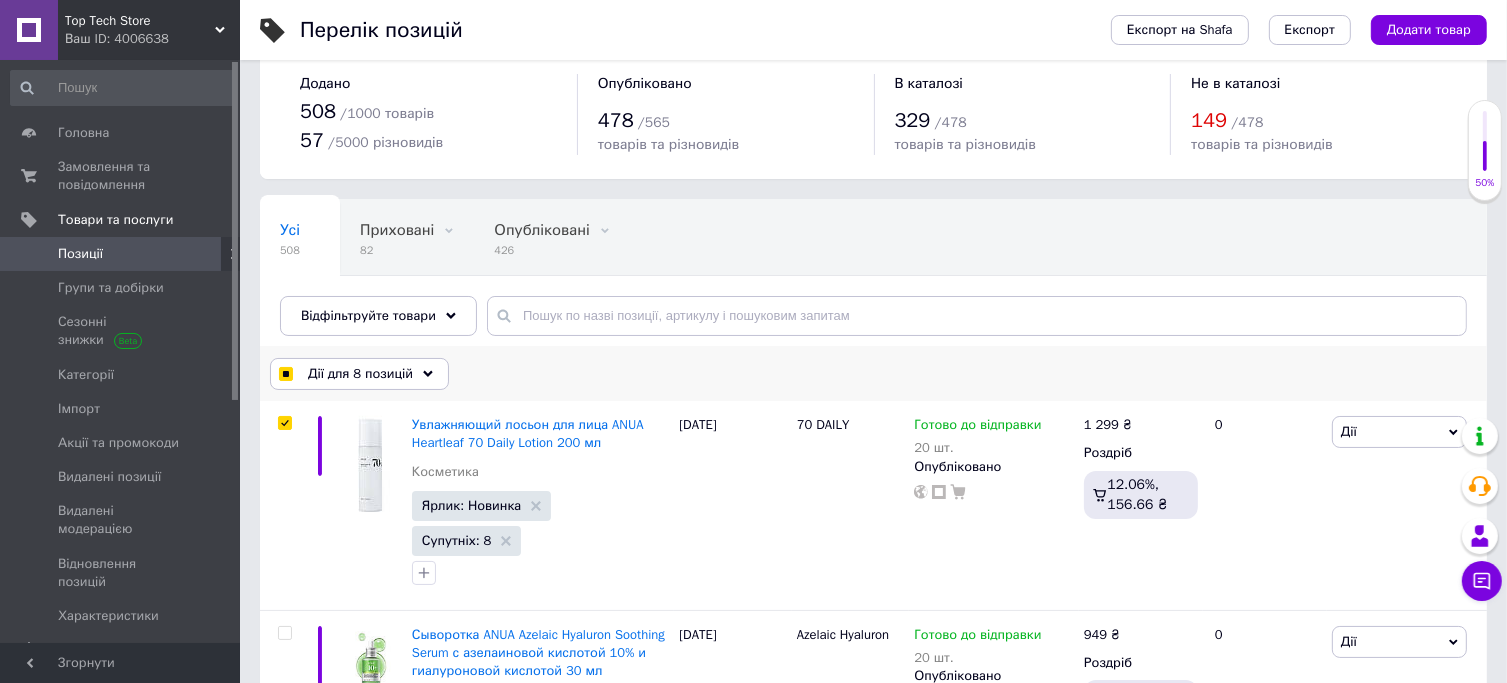 click at bounding box center [285, 374] 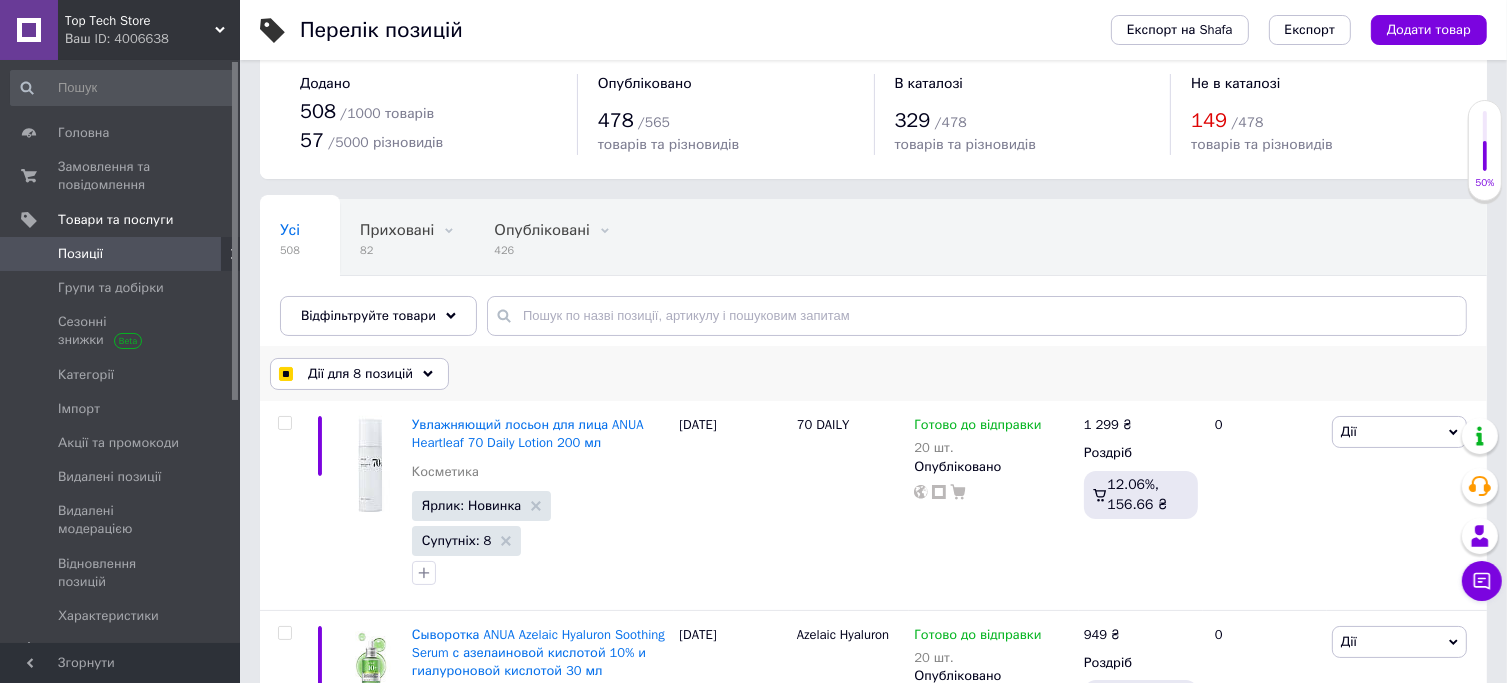 checkbox on "false" 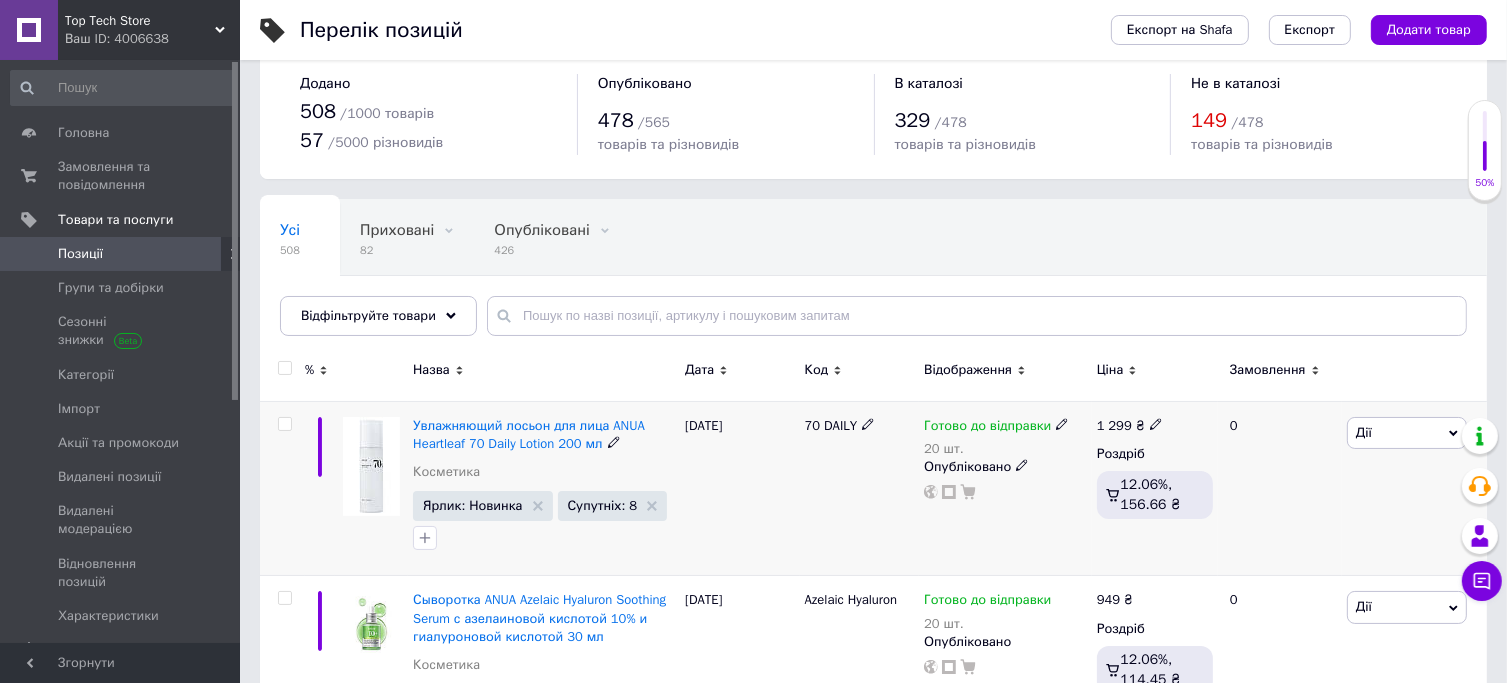 click at bounding box center (284, 424) 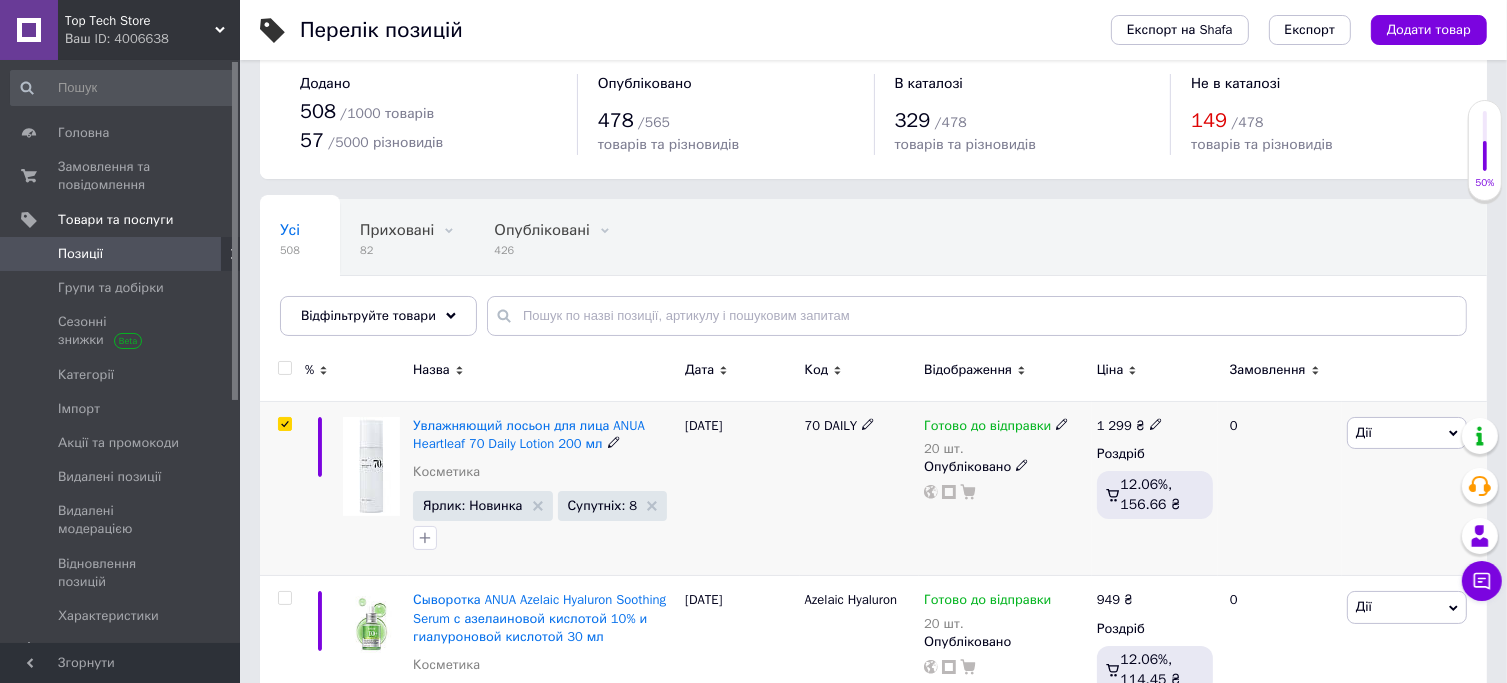 checkbox on "true" 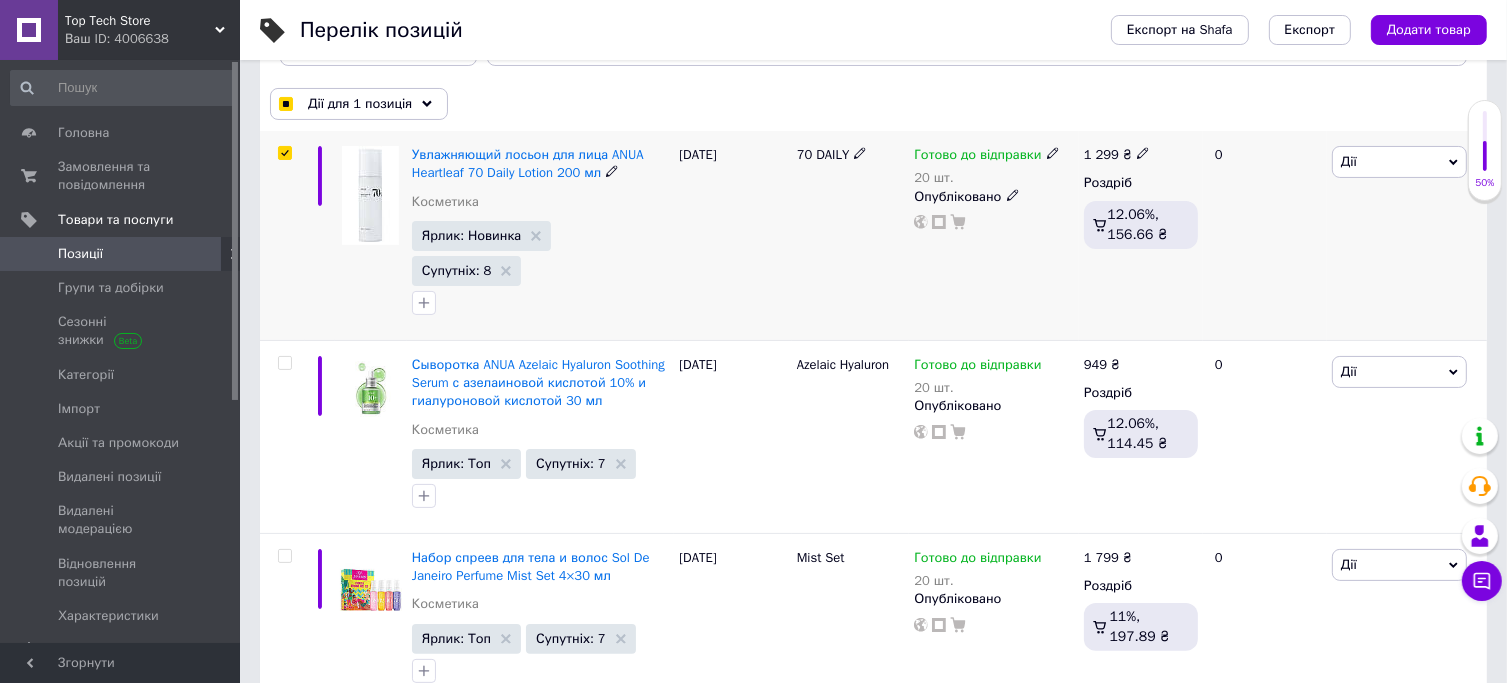 scroll, scrollTop: 335, scrollLeft: 0, axis: vertical 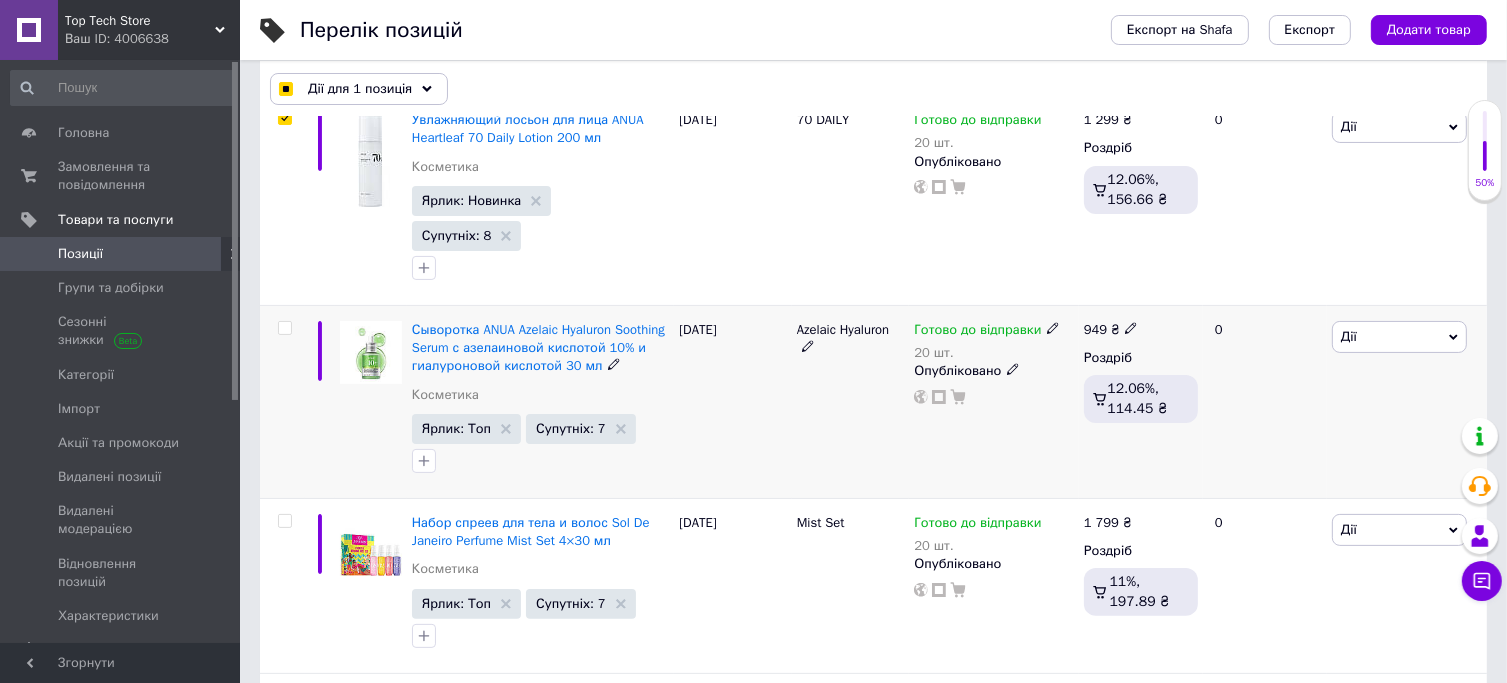 click at bounding box center (284, 328) 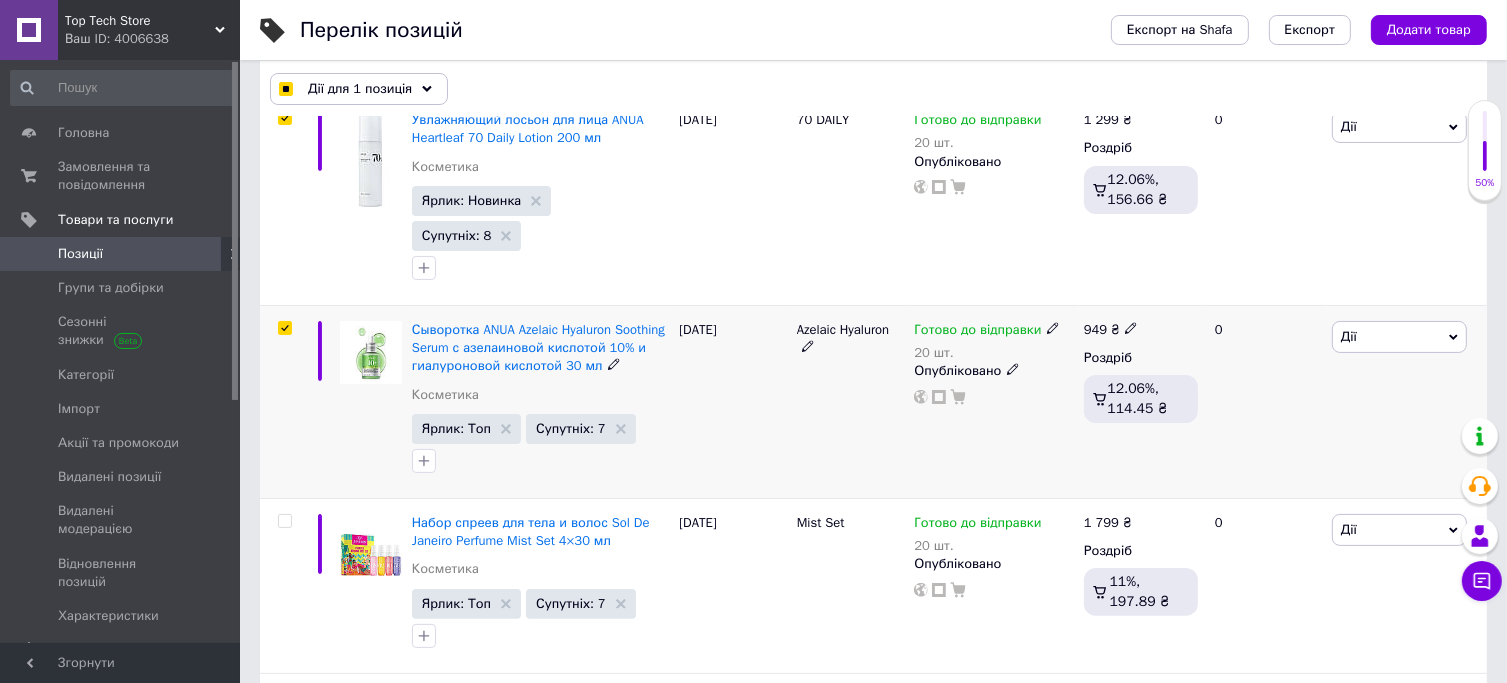 checkbox on "true" 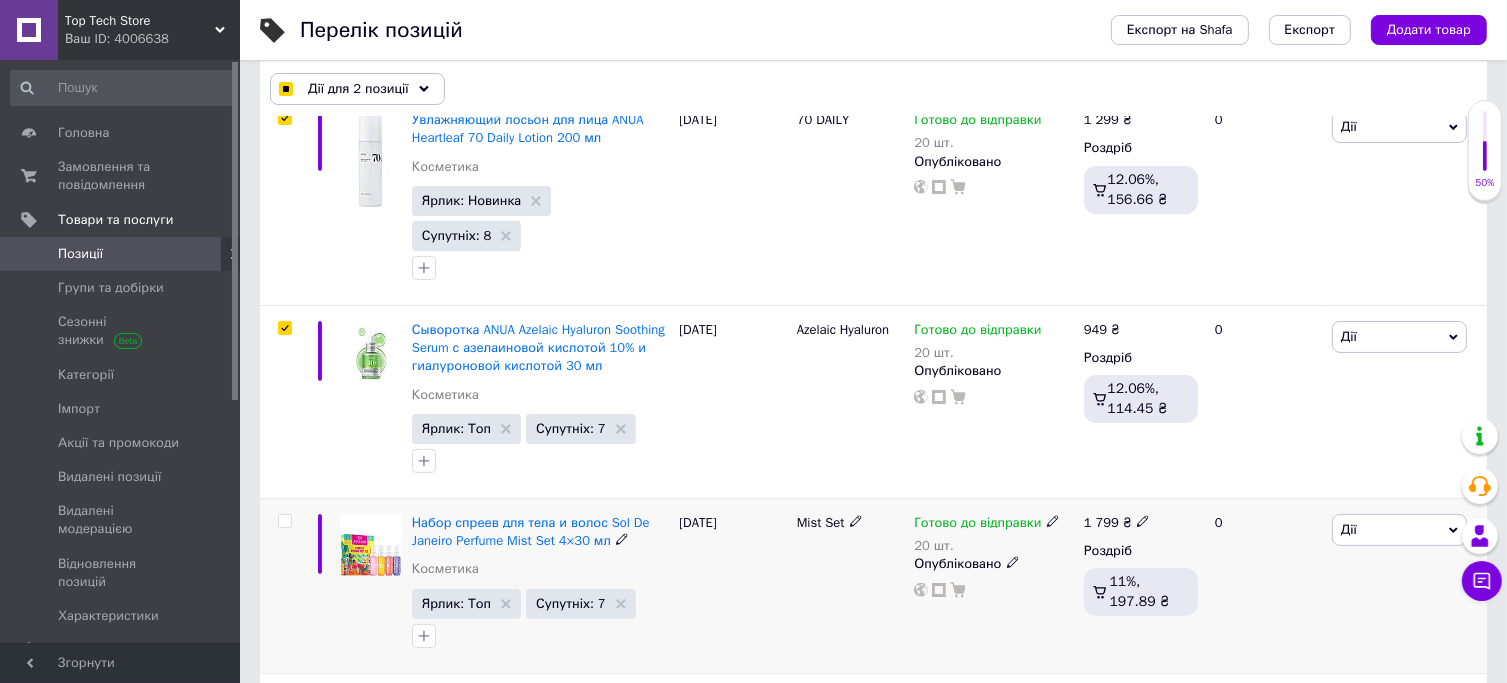 click at bounding box center [284, 521] 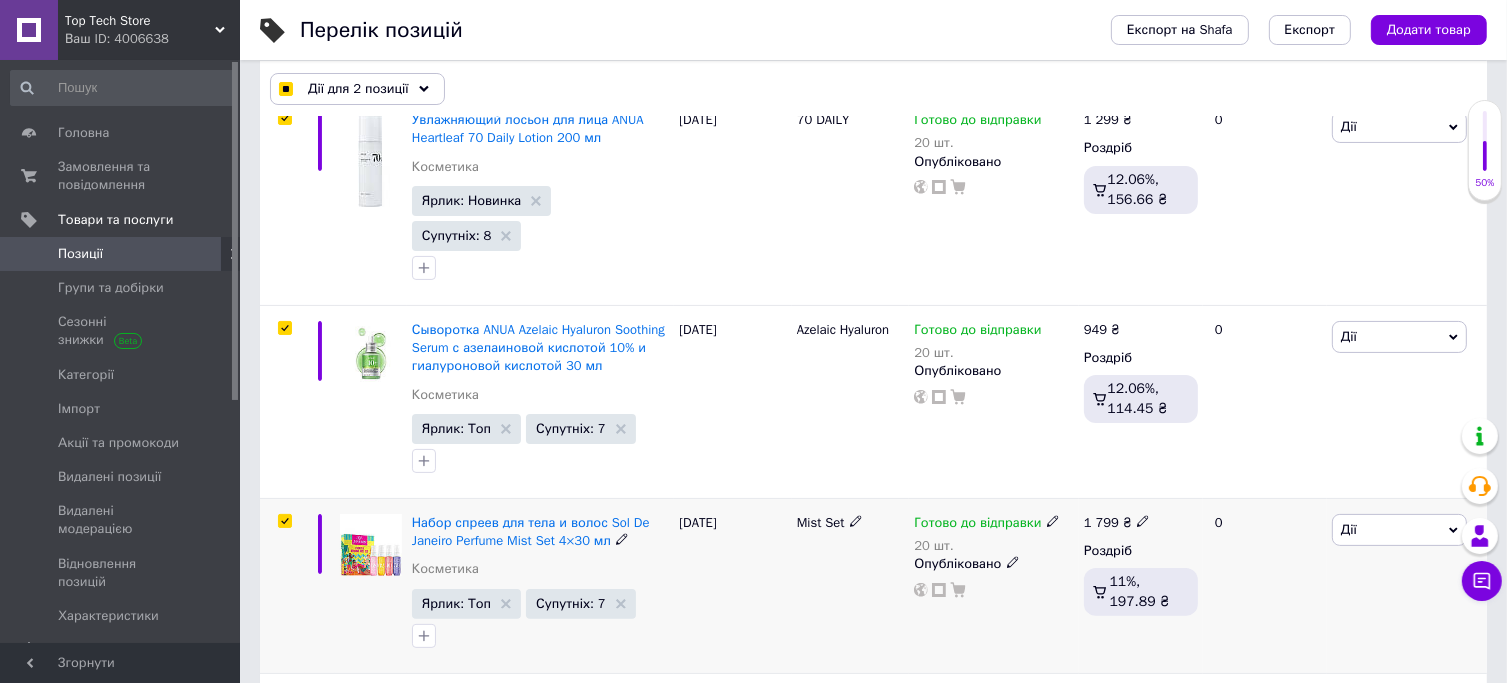 checkbox on "true" 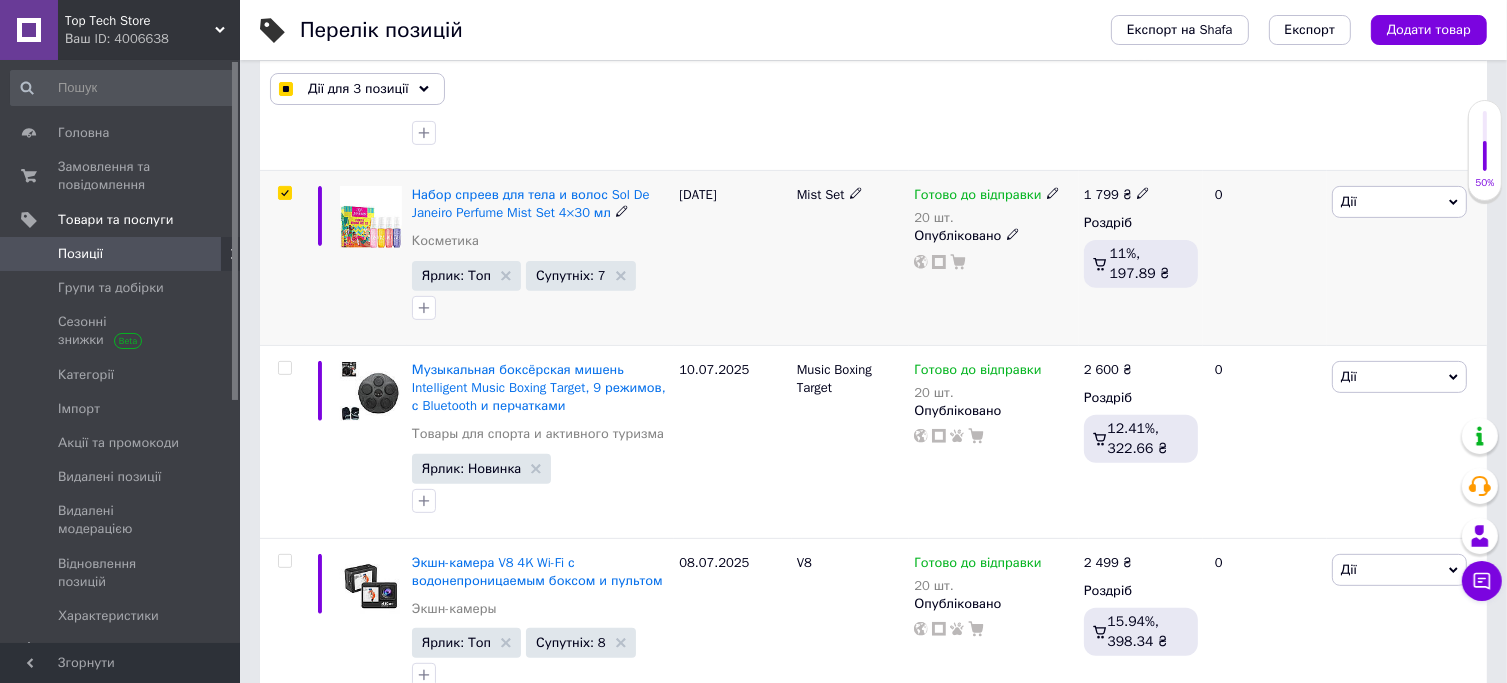 scroll, scrollTop: 666, scrollLeft: 0, axis: vertical 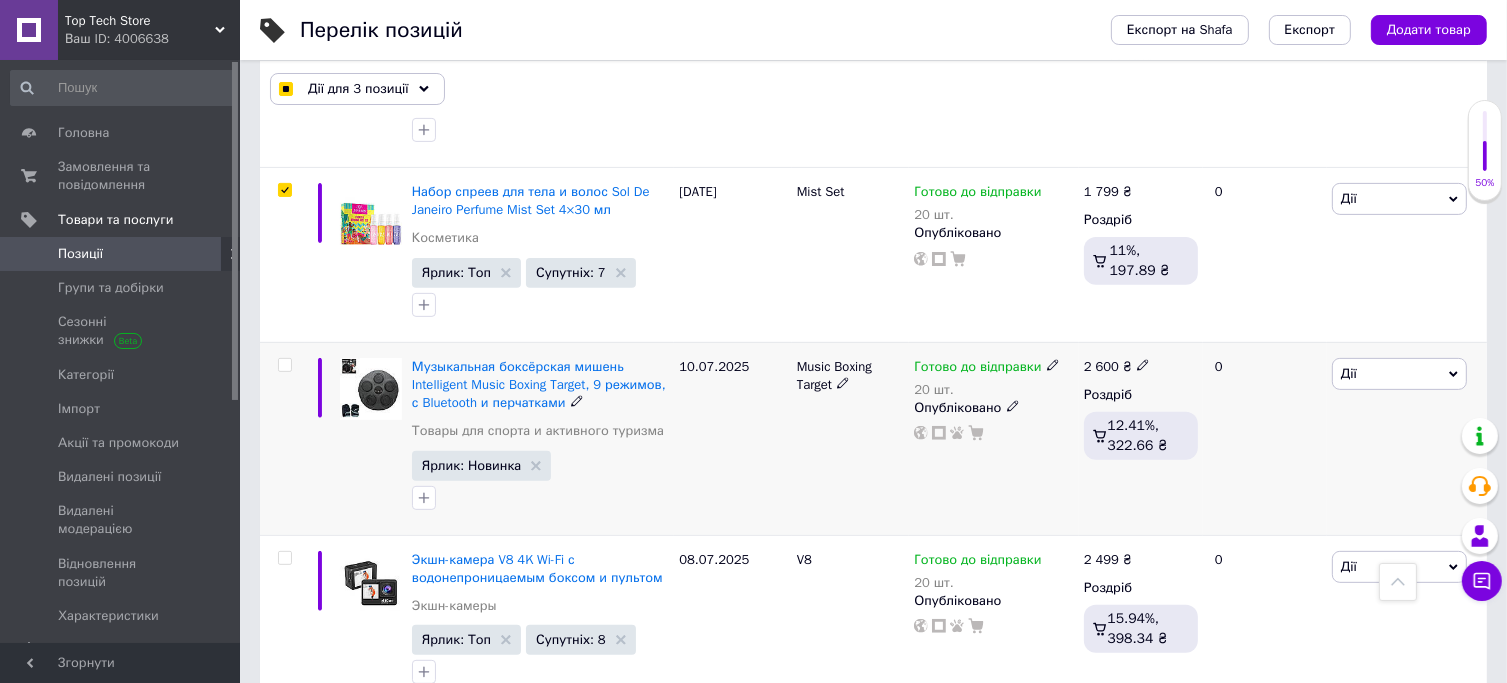 click at bounding box center [284, 365] 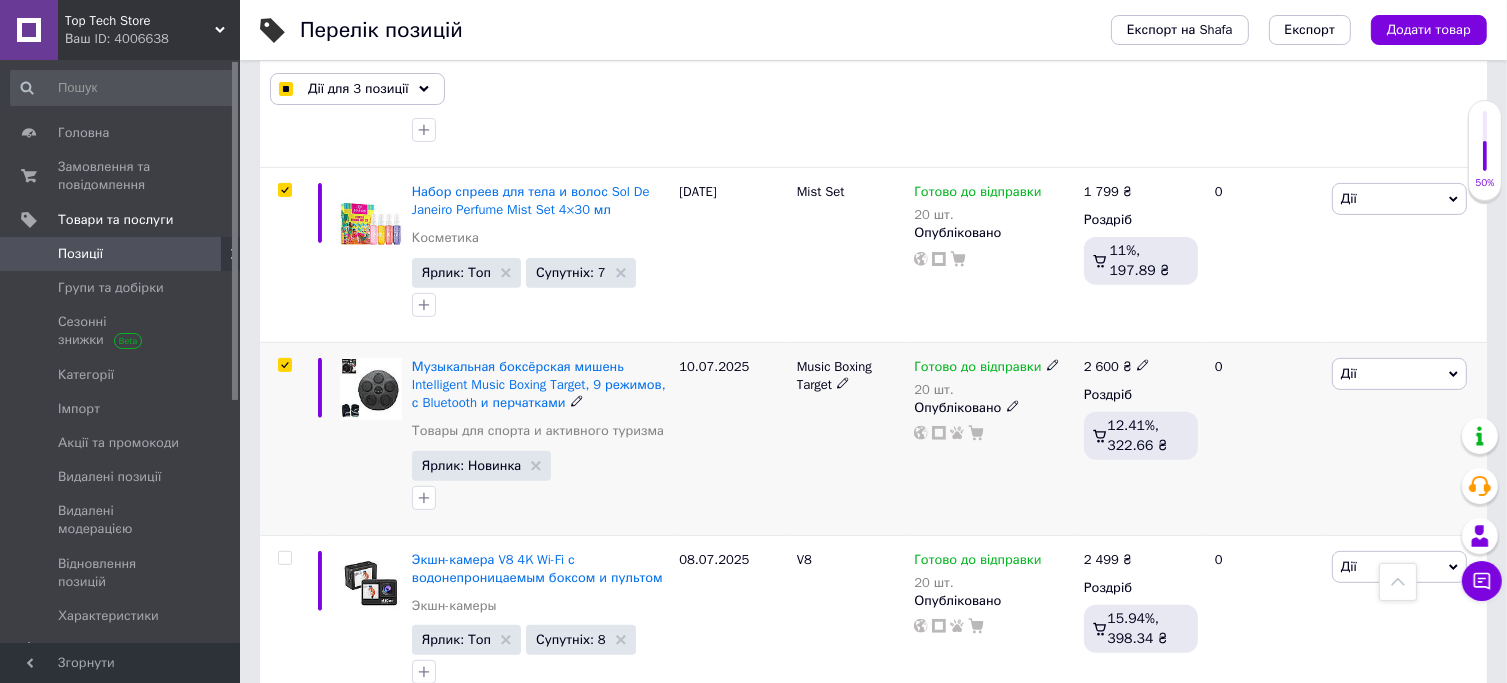 checkbox on "true" 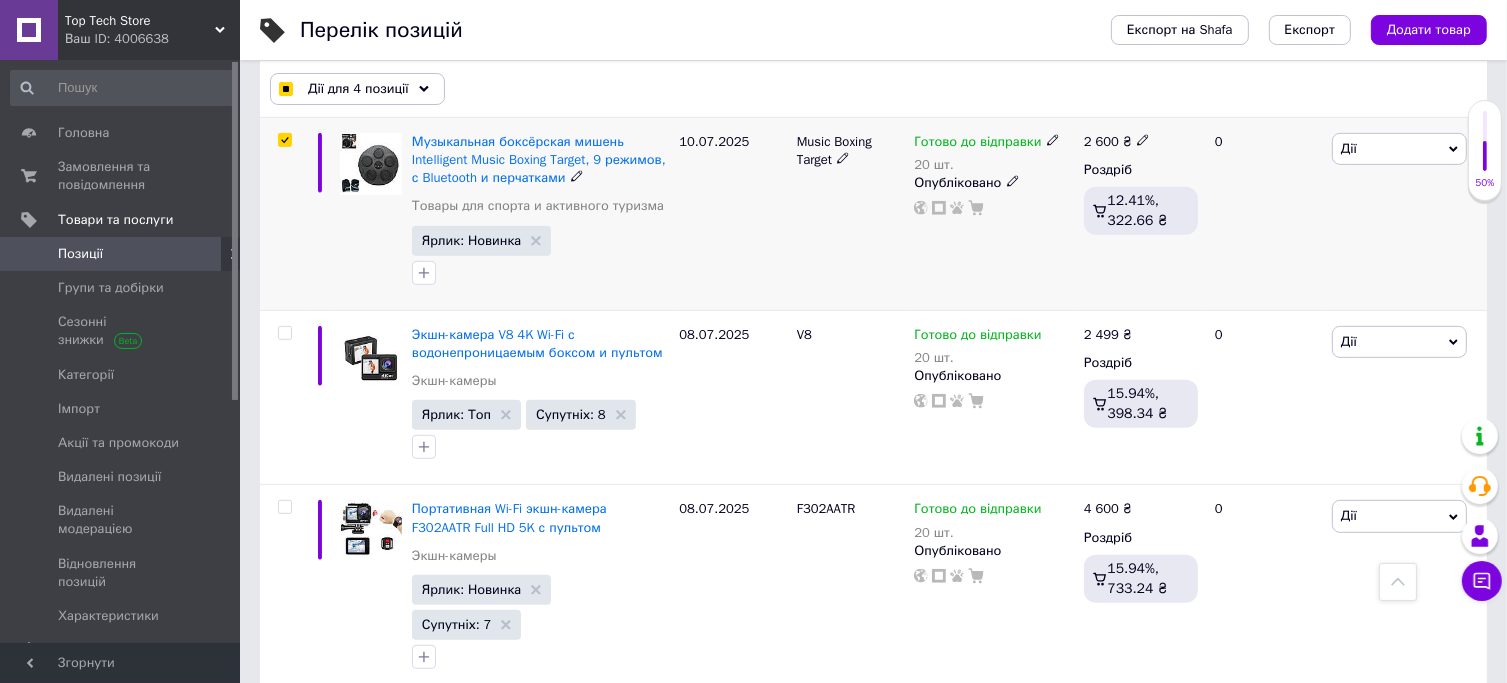 scroll, scrollTop: 890, scrollLeft: 0, axis: vertical 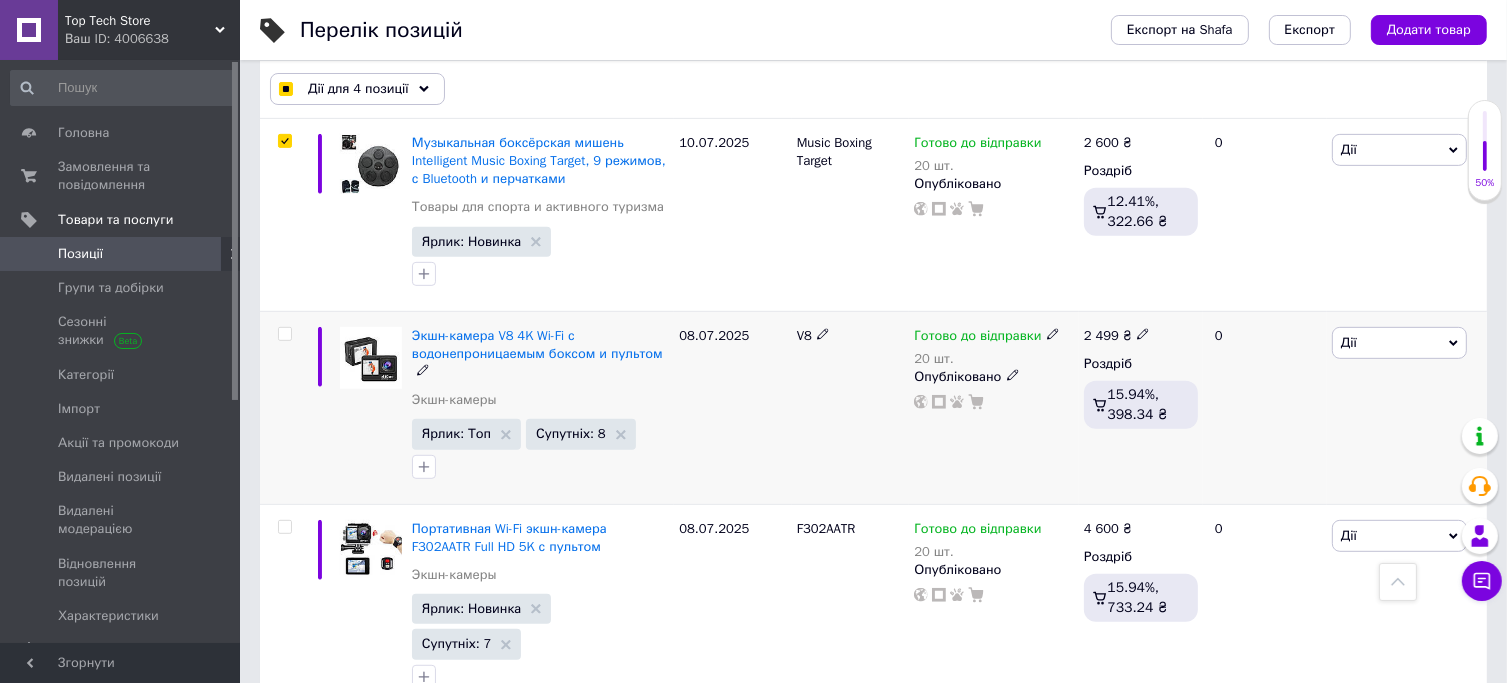 click at bounding box center (284, 334) 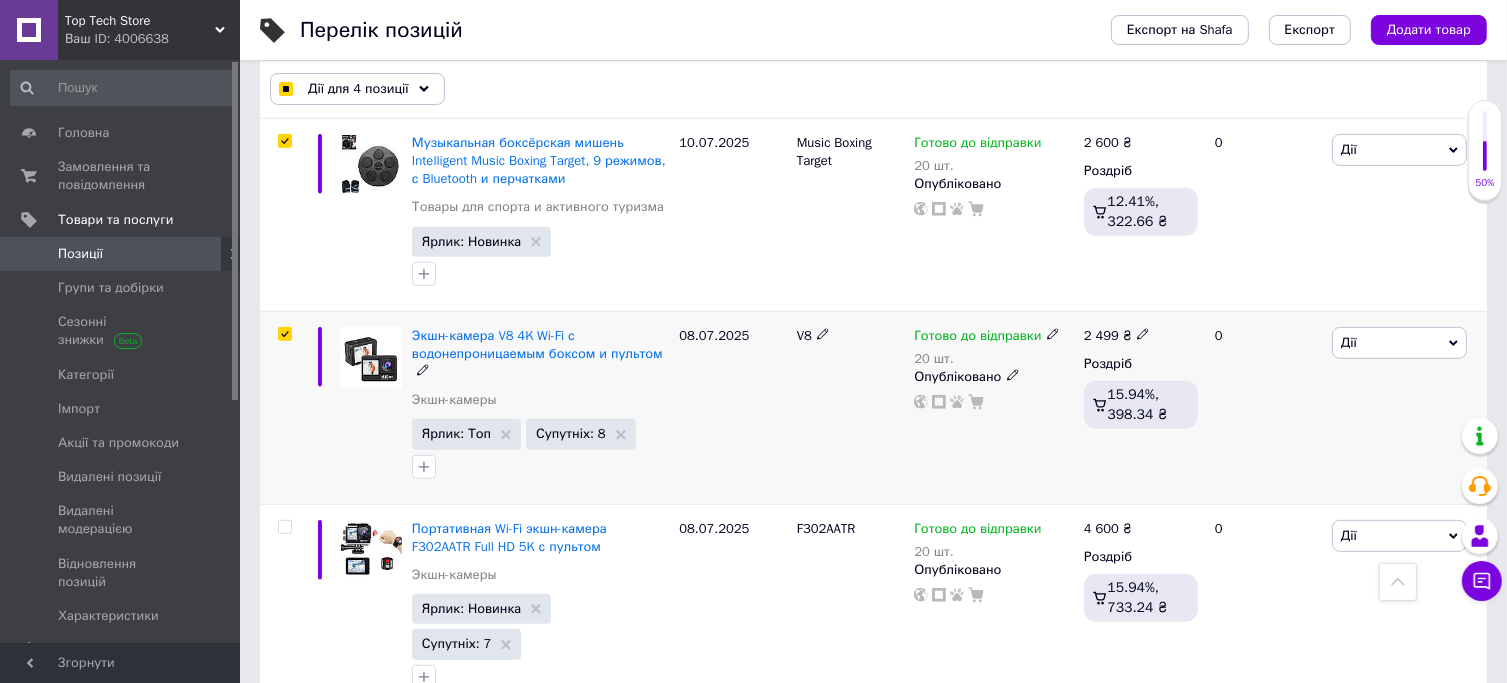 checkbox on "true" 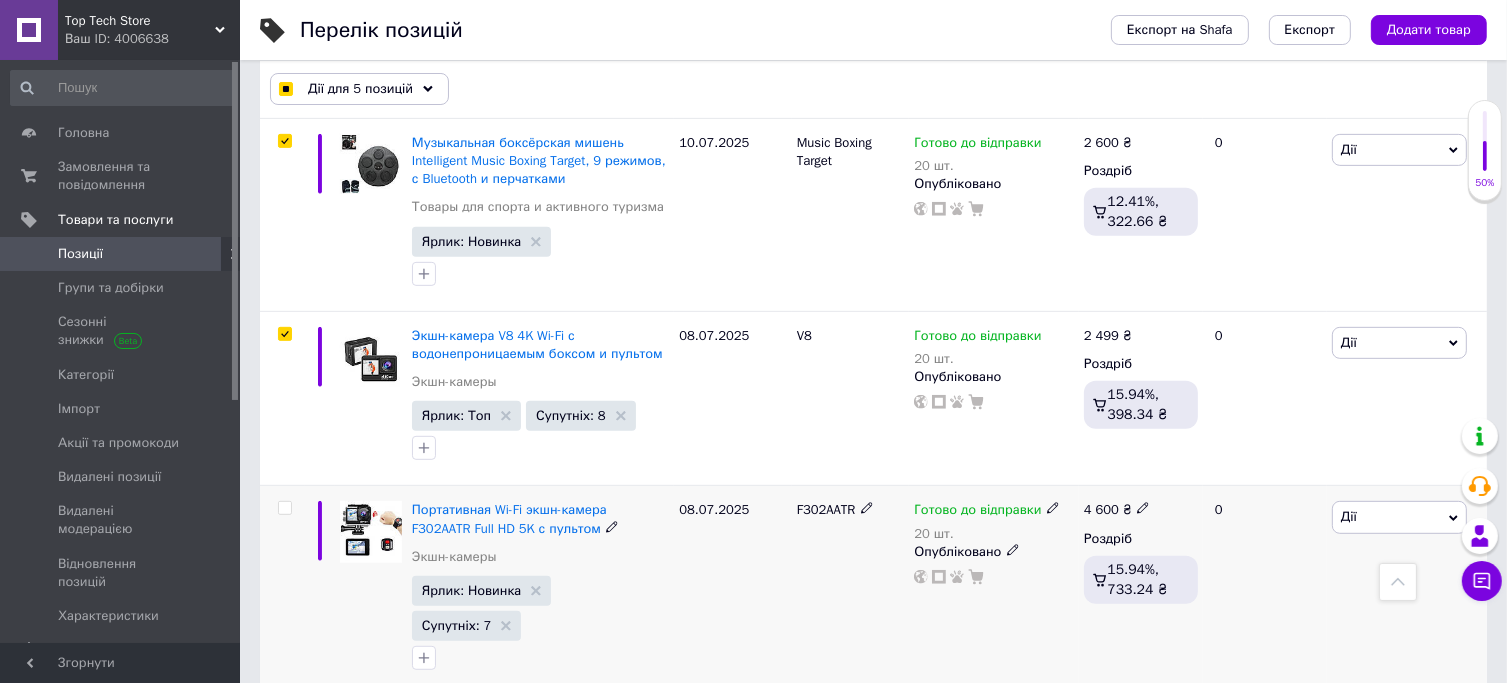click at bounding box center [284, 508] 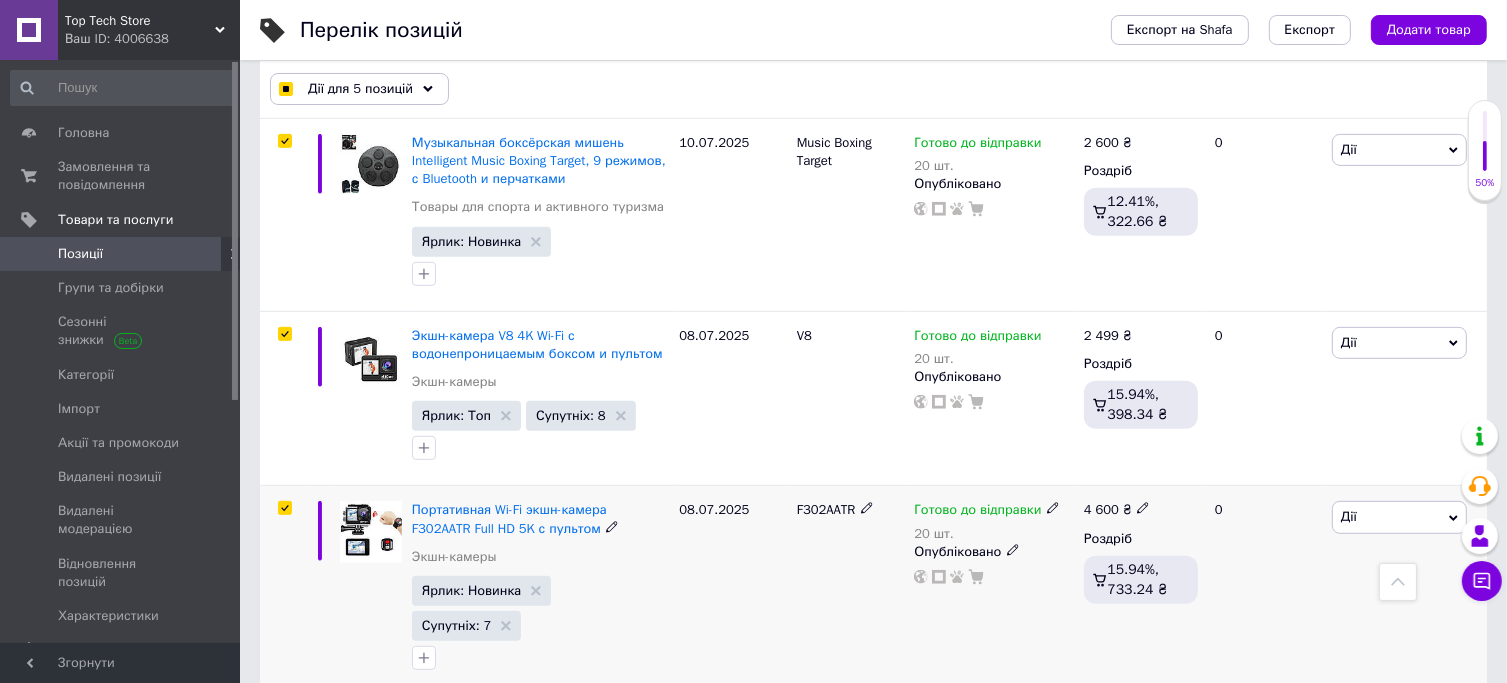 checkbox on "true" 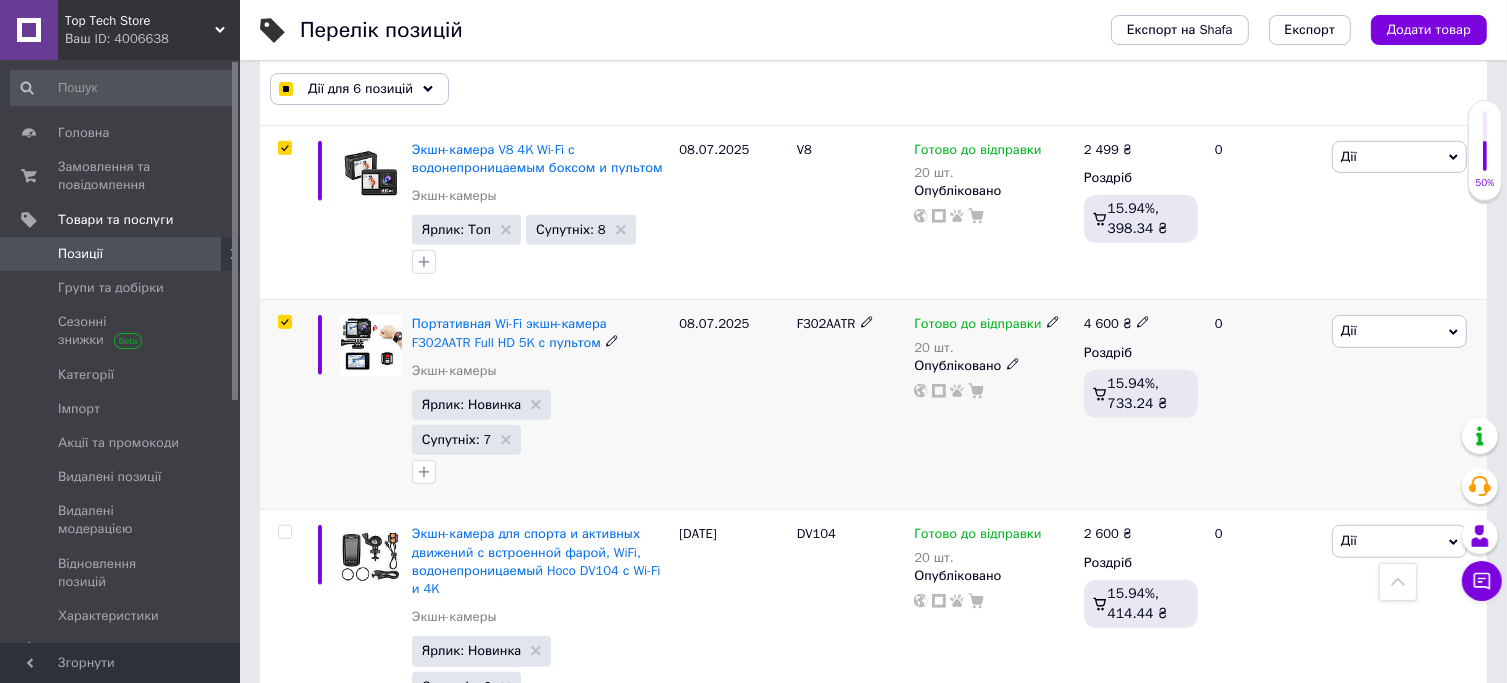 scroll, scrollTop: 1146, scrollLeft: 0, axis: vertical 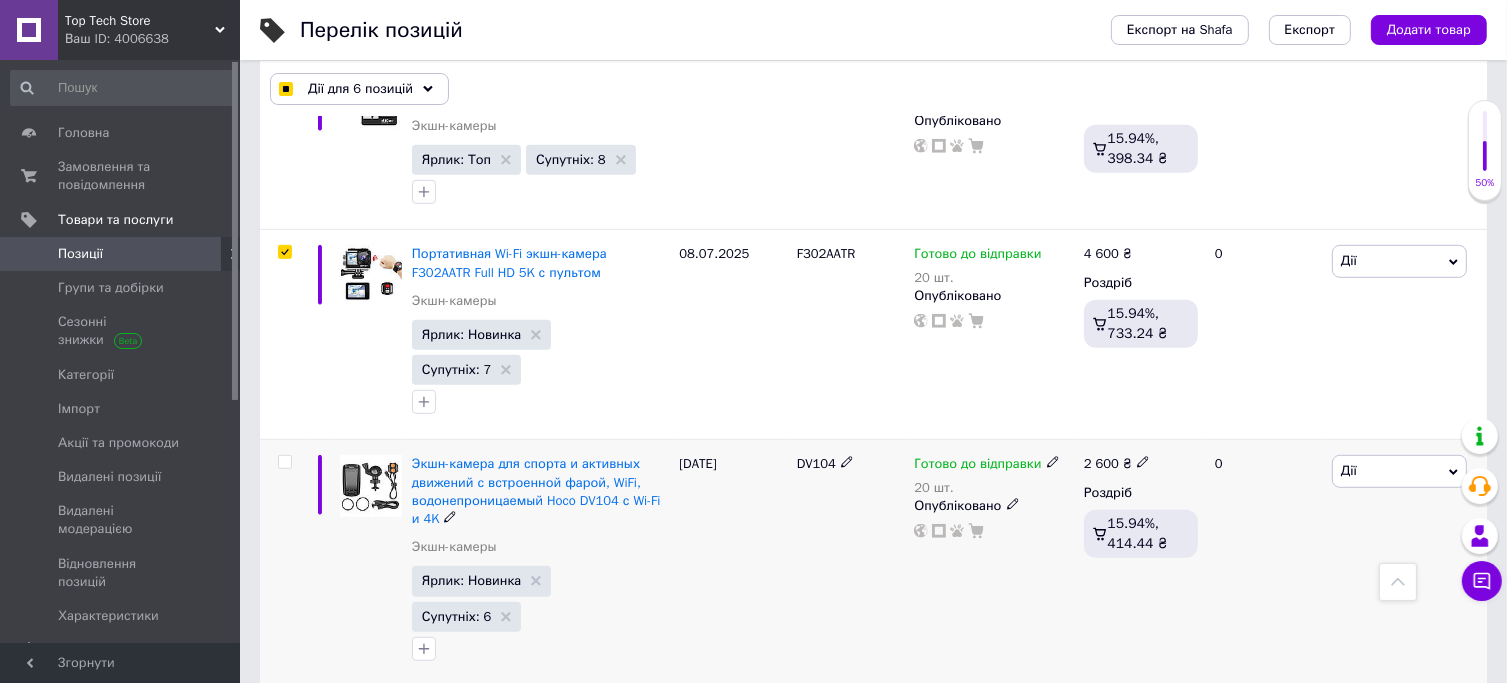 click at bounding box center [284, 462] 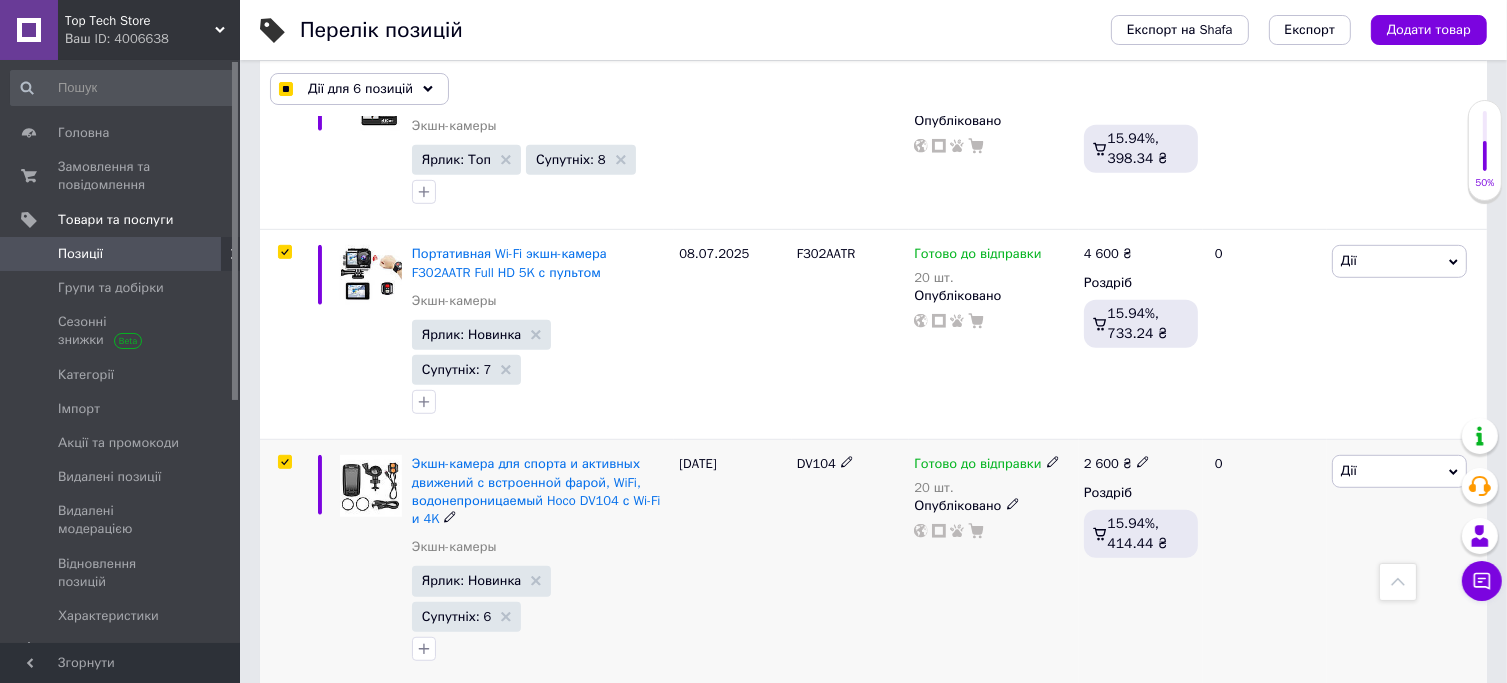 checkbox on "true" 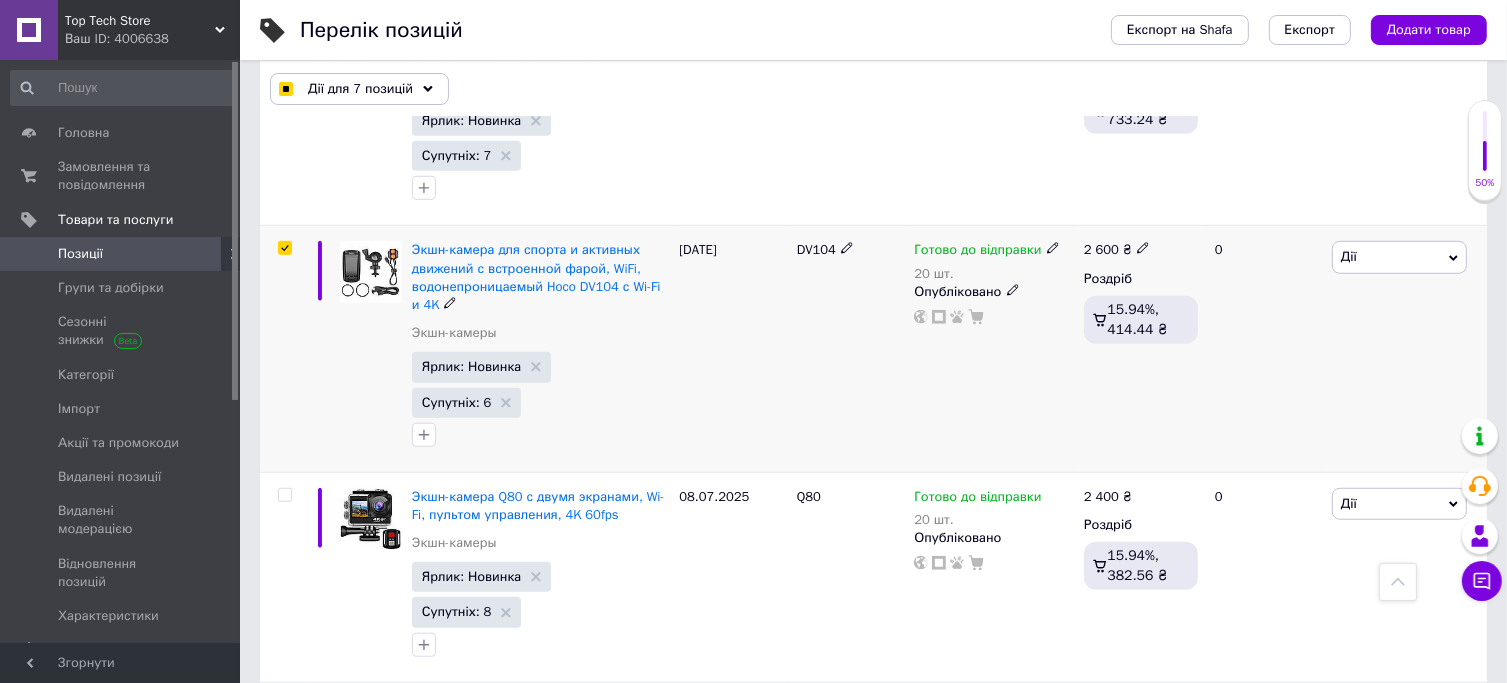 scroll, scrollTop: 1370, scrollLeft: 0, axis: vertical 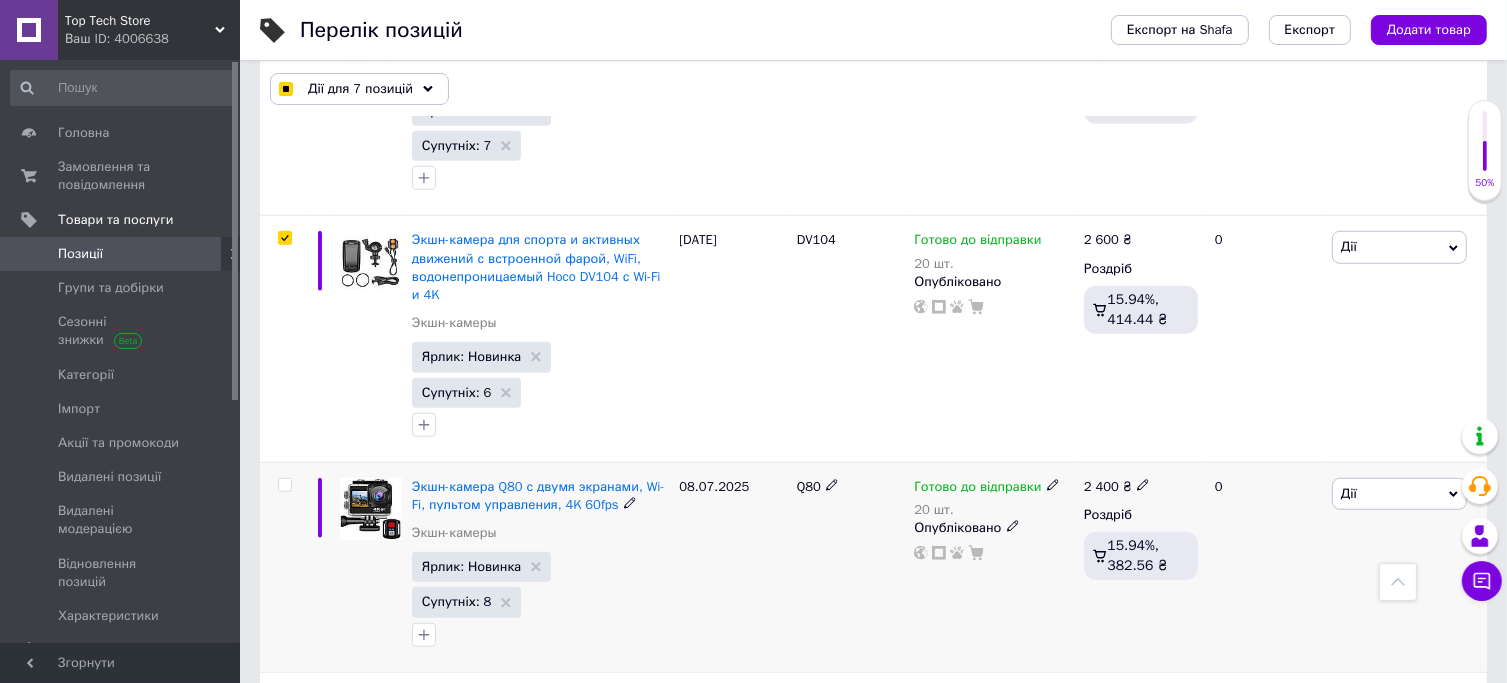 click at bounding box center [284, 485] 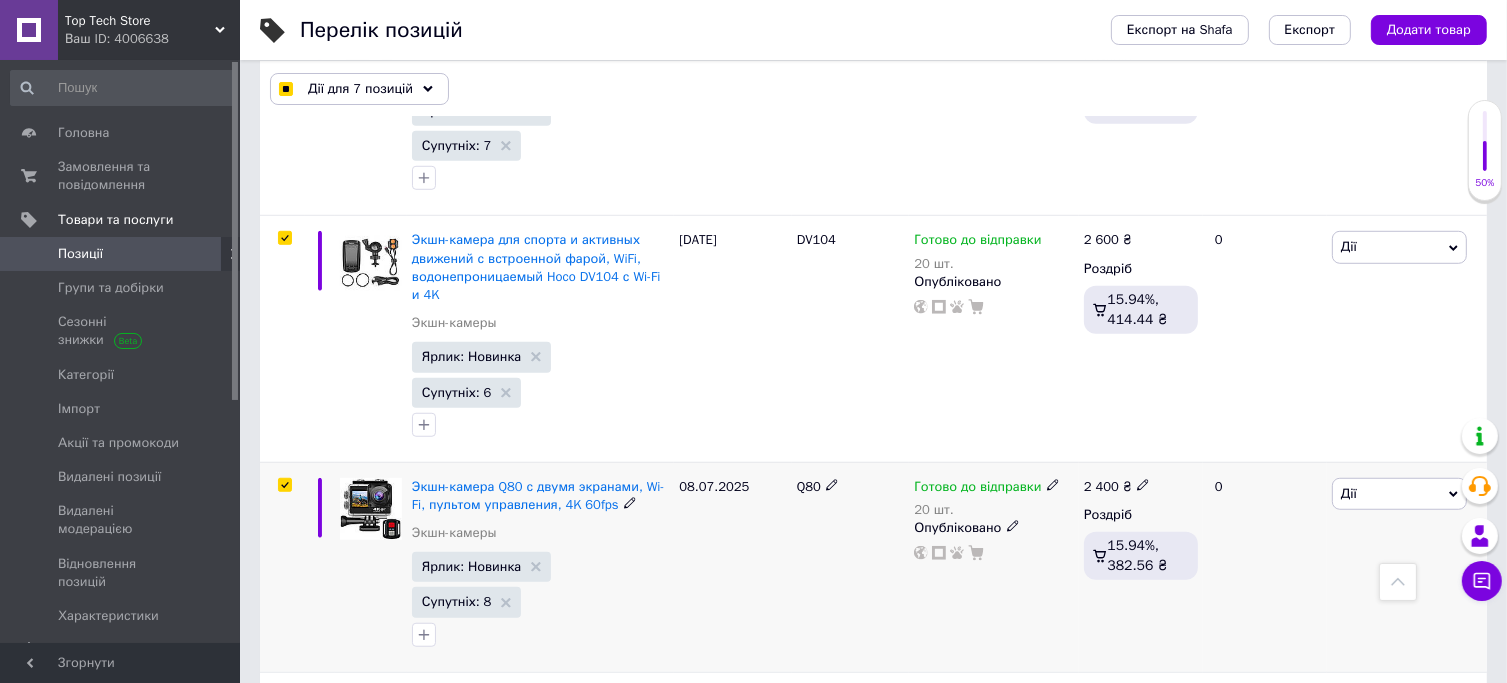 checkbox on "true" 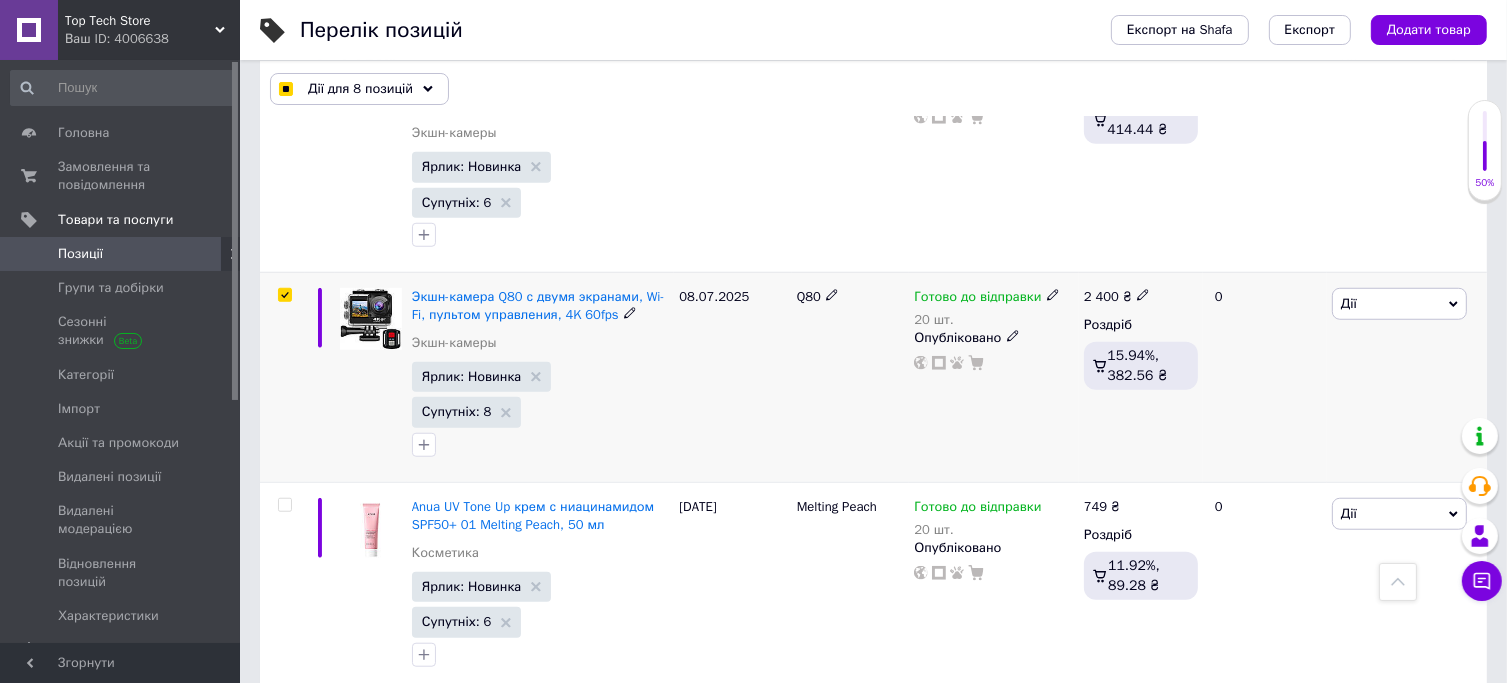 scroll, scrollTop: 1562, scrollLeft: 0, axis: vertical 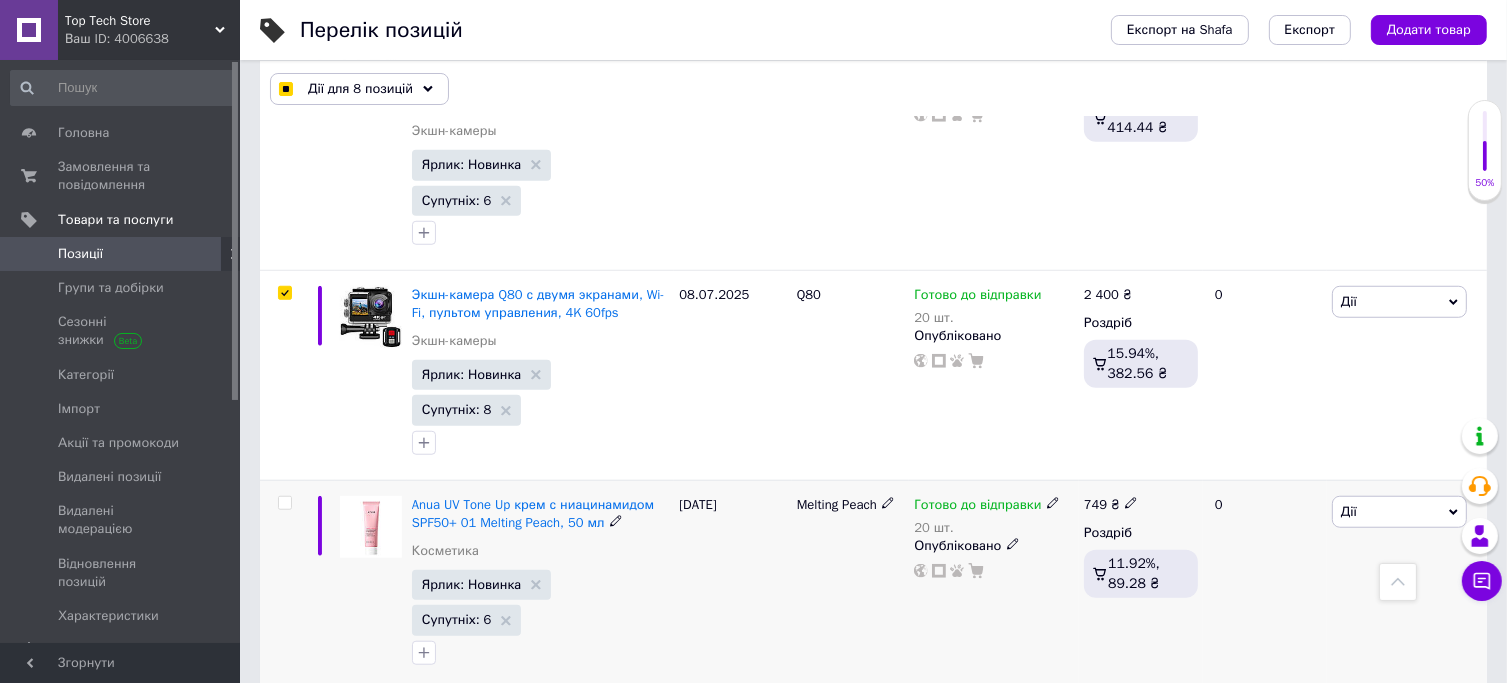 click at bounding box center (282, 585) 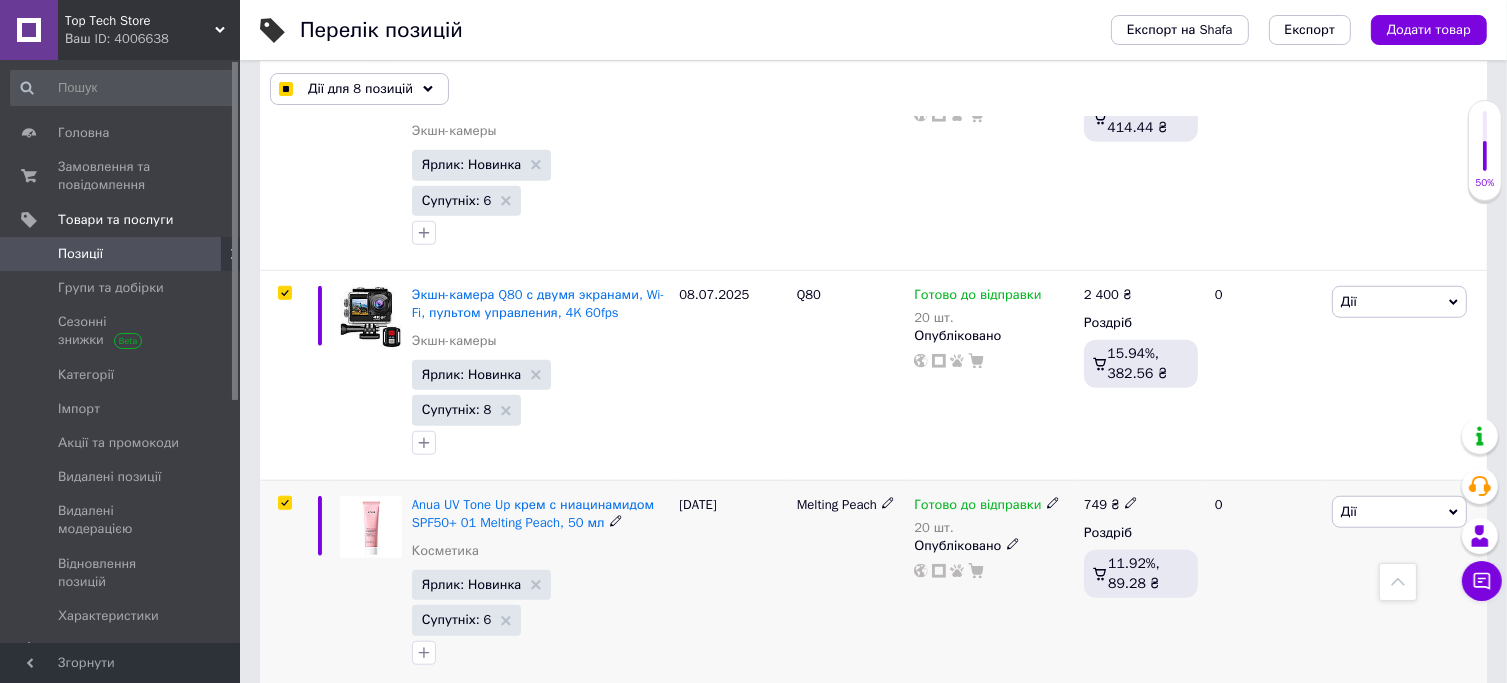 checkbox on "true" 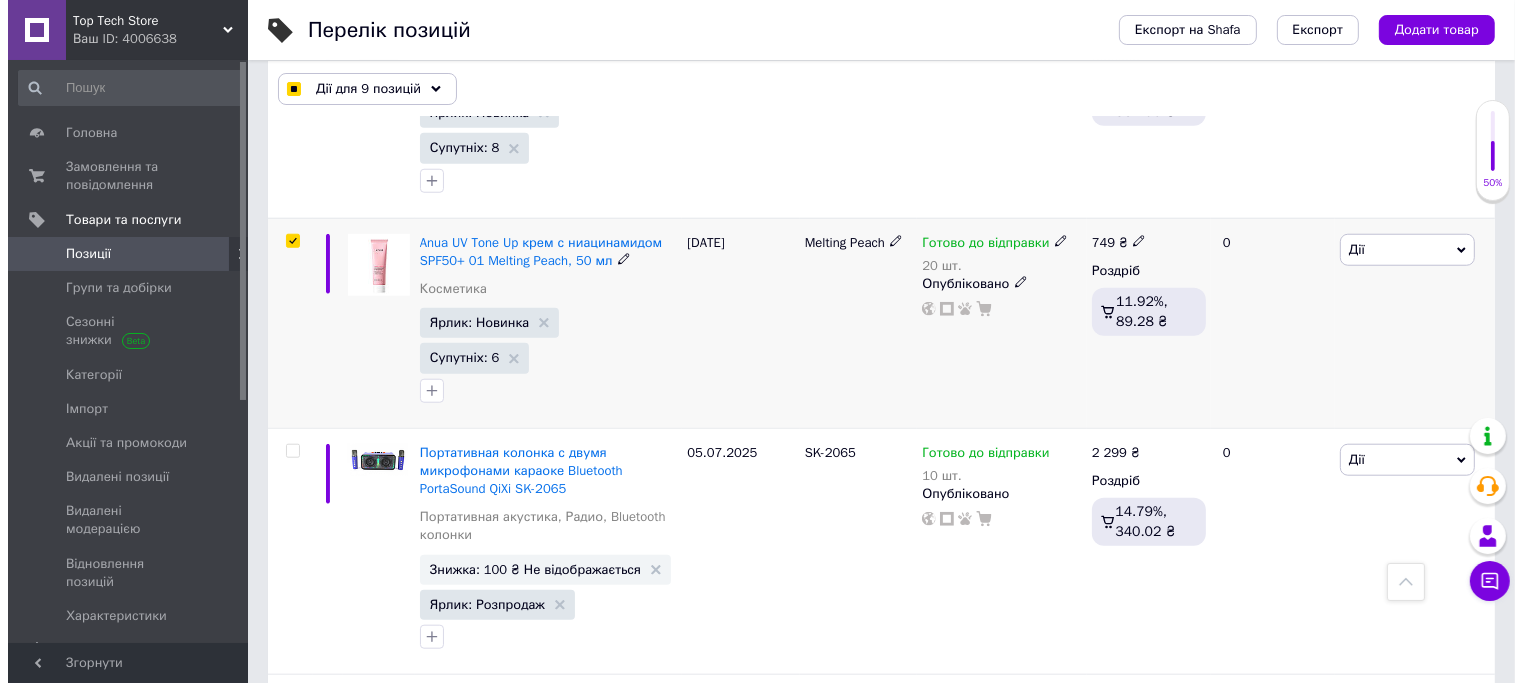 scroll, scrollTop: 1851, scrollLeft: 0, axis: vertical 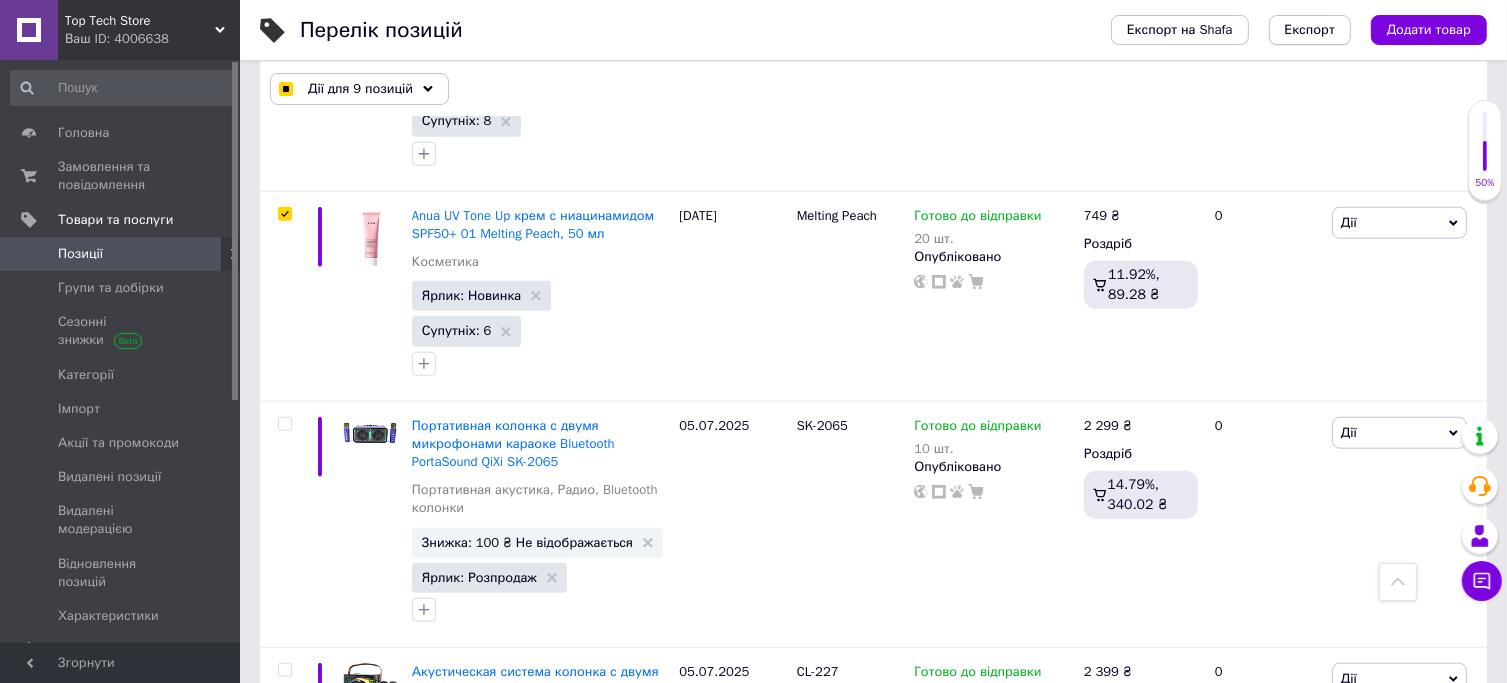 click on "Експорт" at bounding box center [1310, 30] 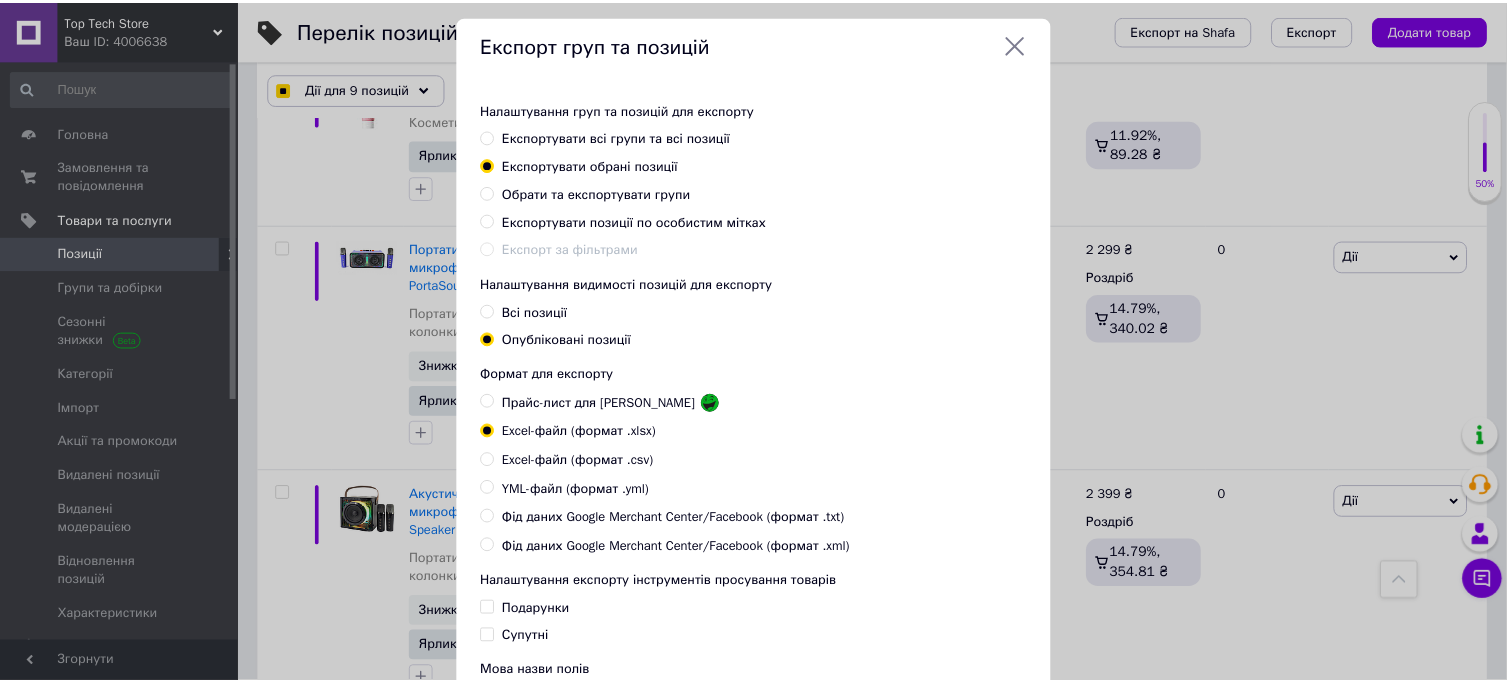 scroll, scrollTop: 224, scrollLeft: 0, axis: vertical 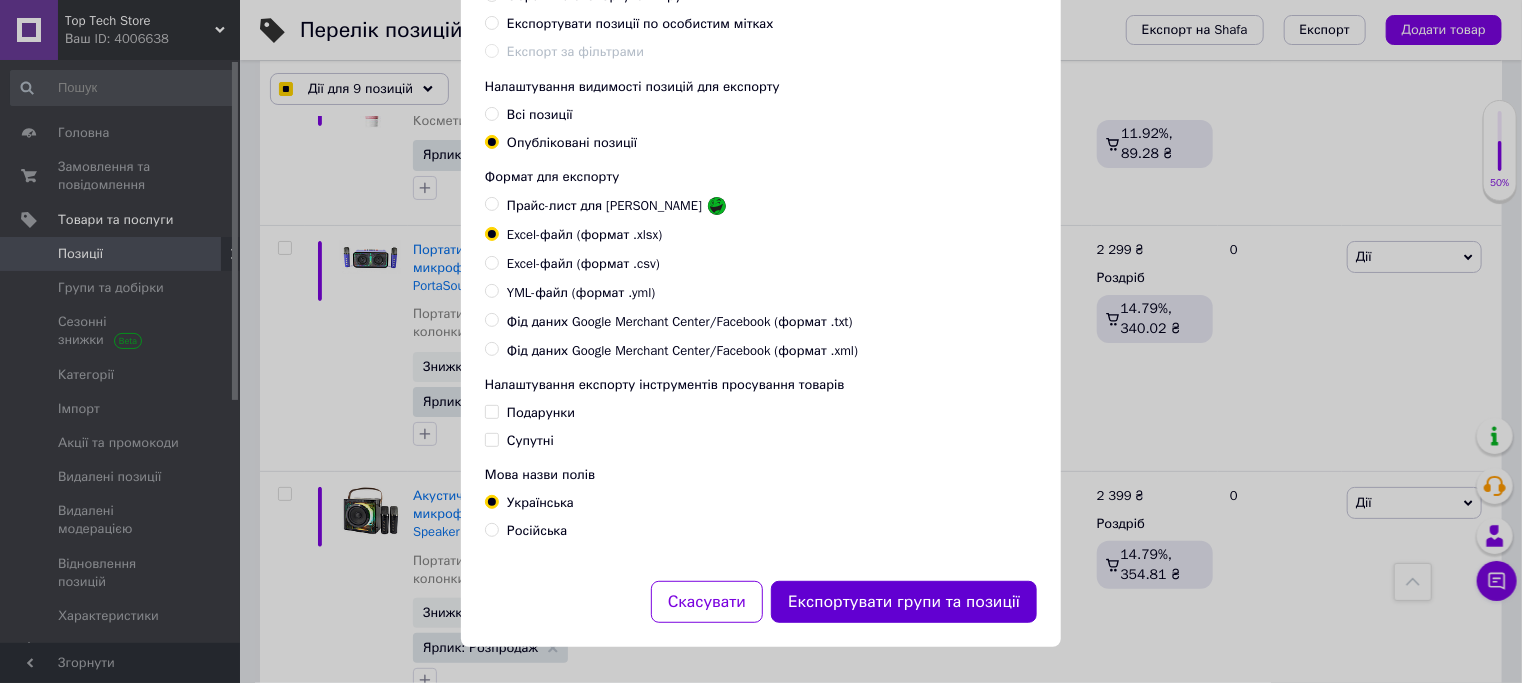 click on "Експортувати групи та позиції" at bounding box center [904, 602] 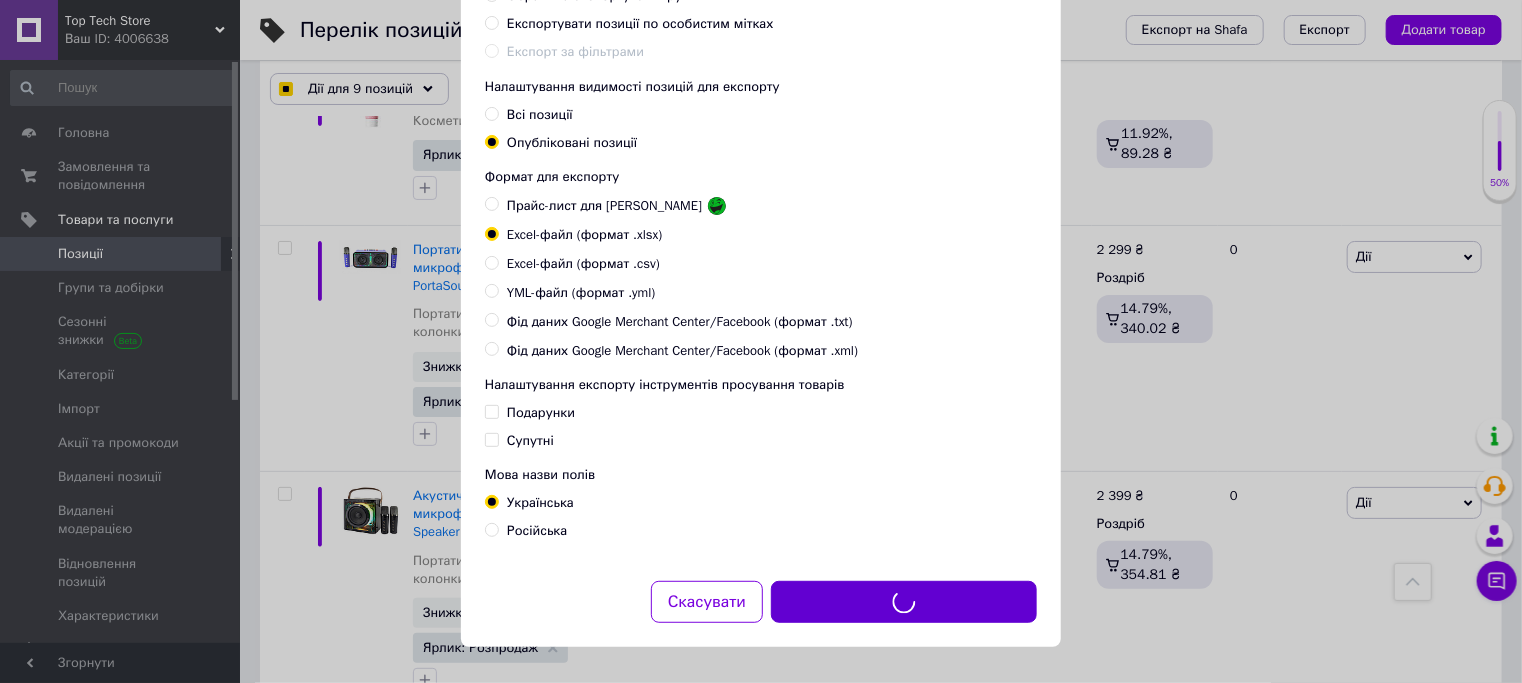 checkbox on "true" 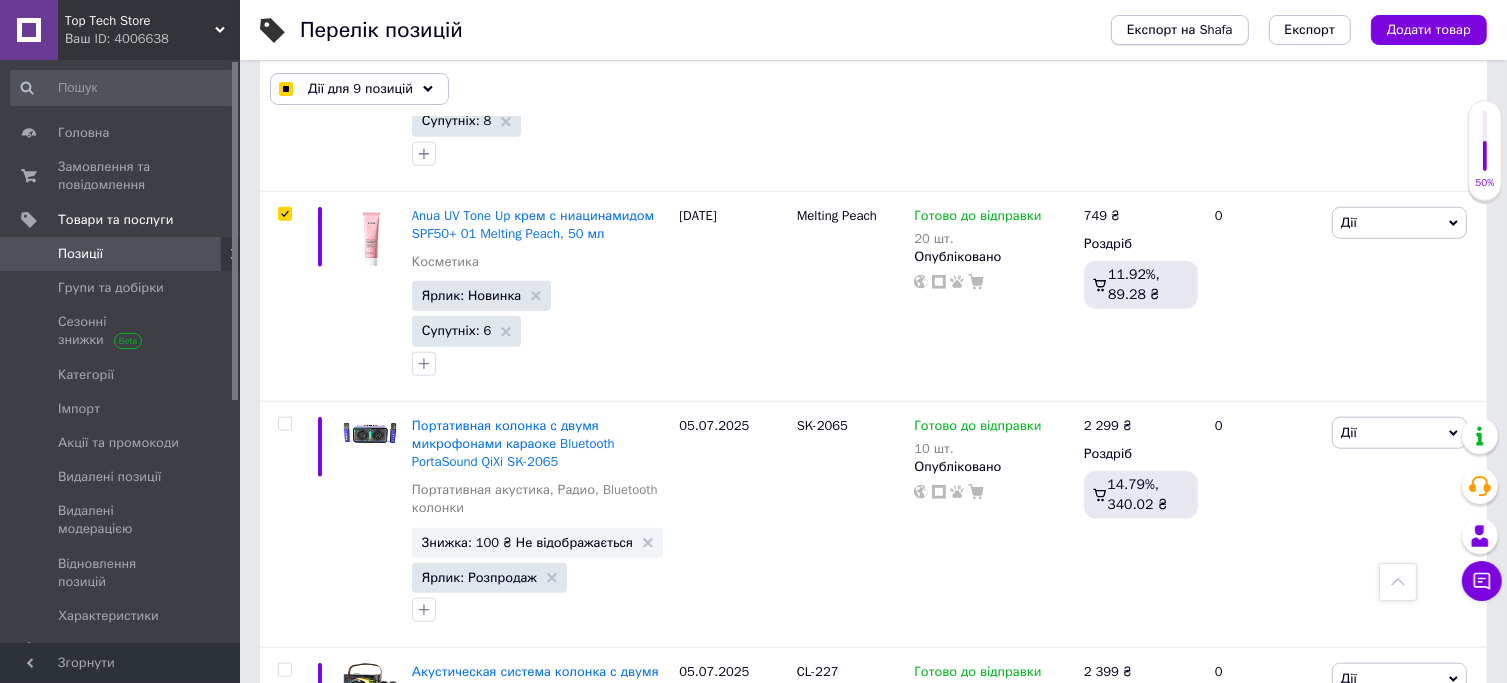 scroll, scrollTop: 2448, scrollLeft: 0, axis: vertical 